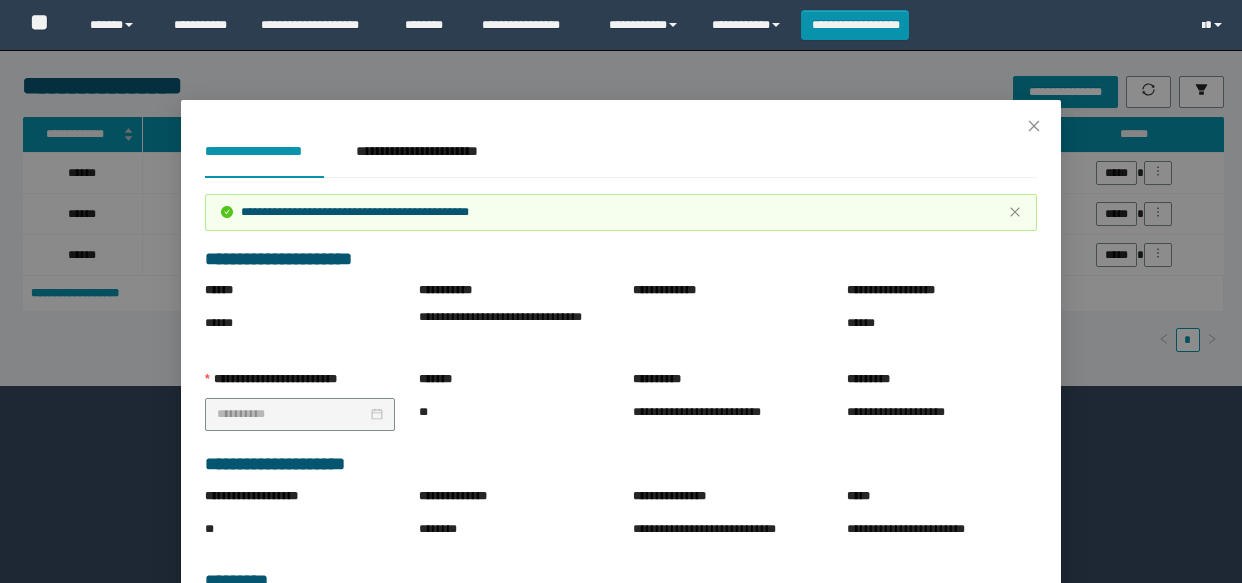 scroll, scrollTop: 0, scrollLeft: 0, axis: both 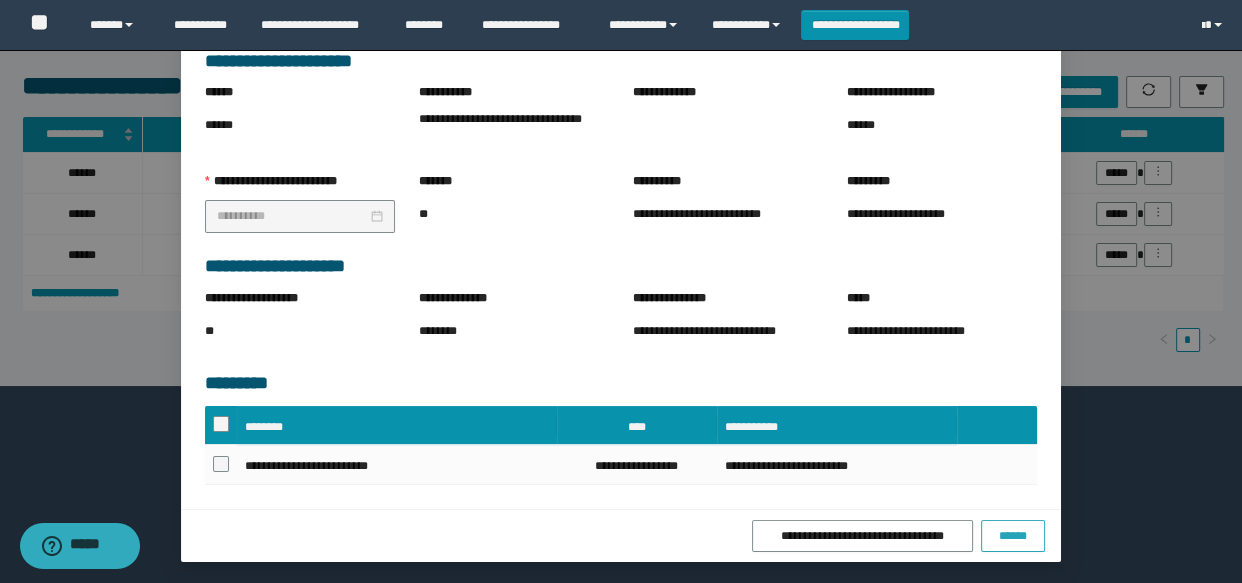click on "******" at bounding box center (1013, 536) 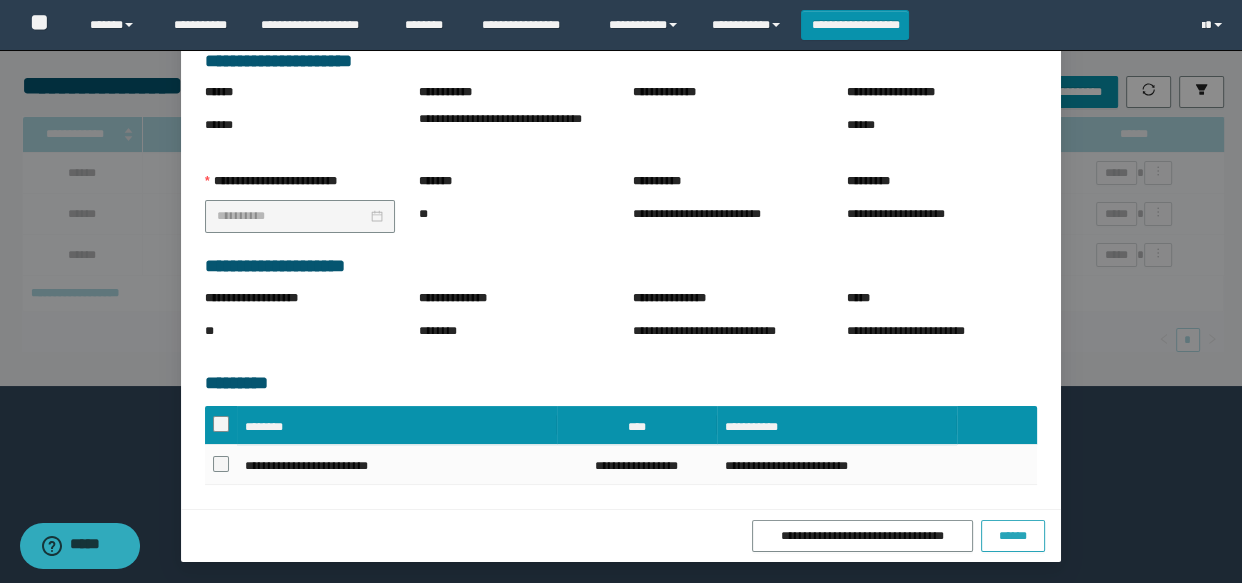 scroll, scrollTop: 98, scrollLeft: 0, axis: vertical 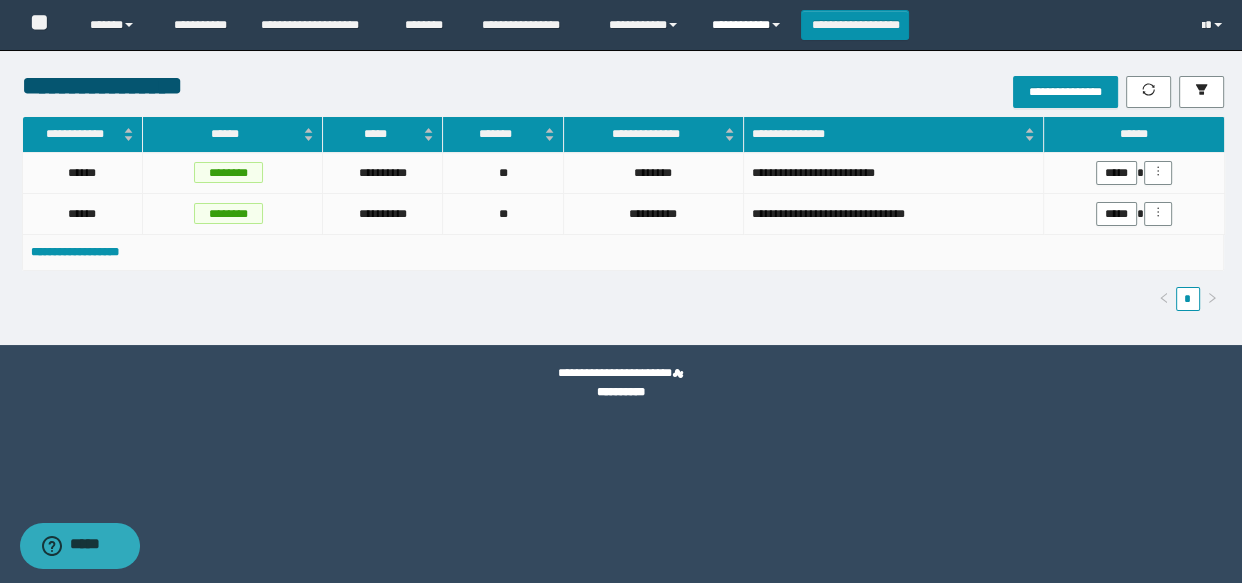 click on "**********" at bounding box center [749, 25] 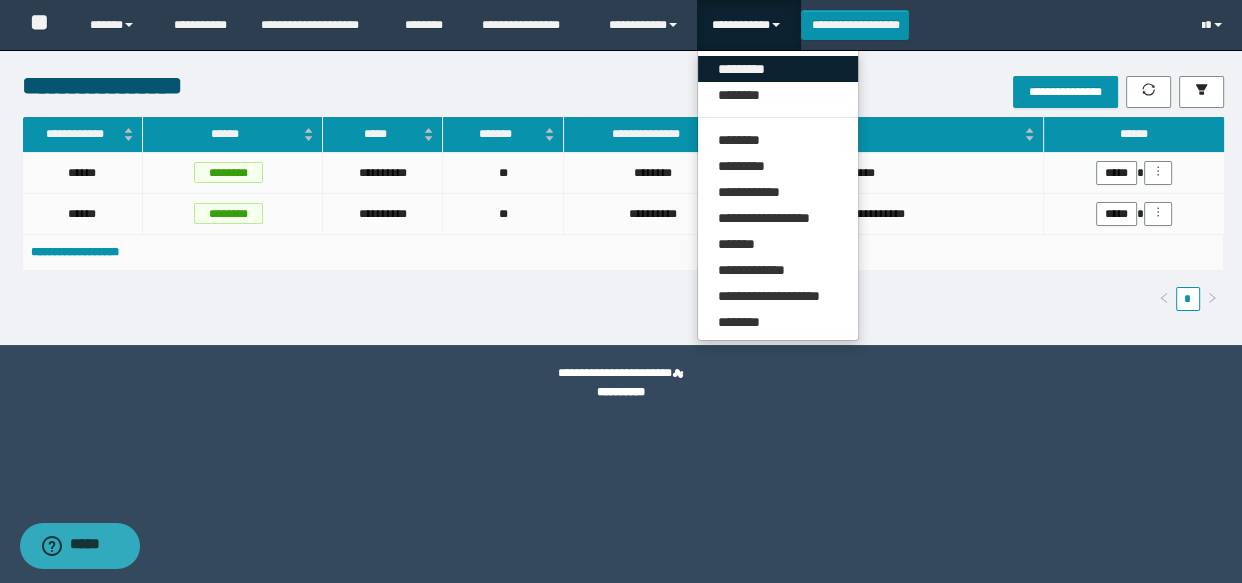 click on "*********" at bounding box center (778, 69) 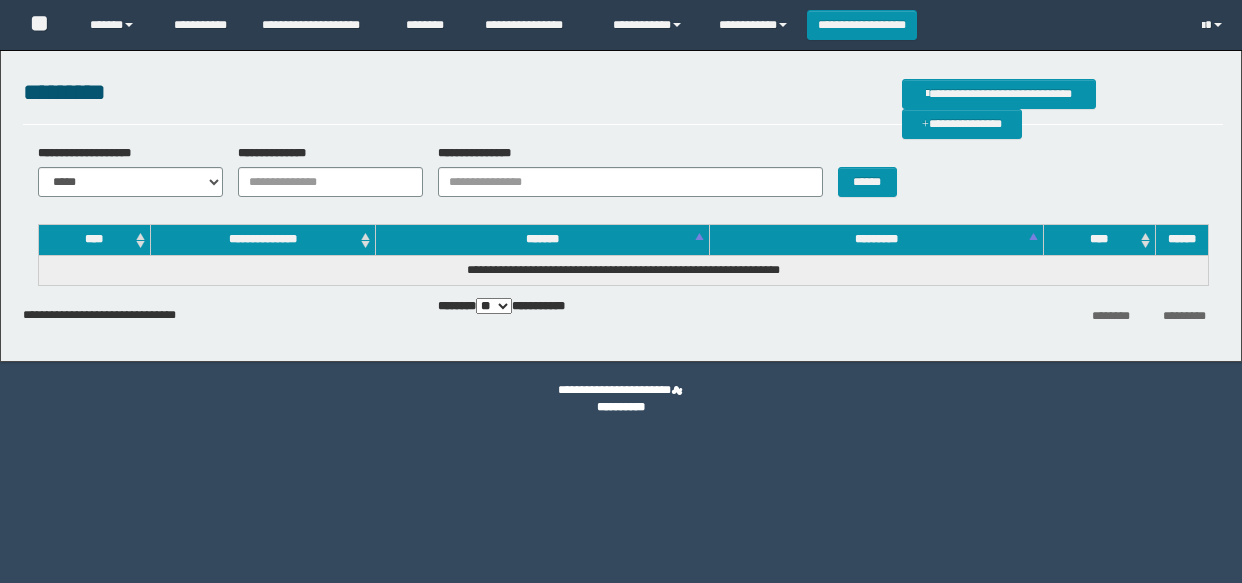 scroll, scrollTop: 0, scrollLeft: 0, axis: both 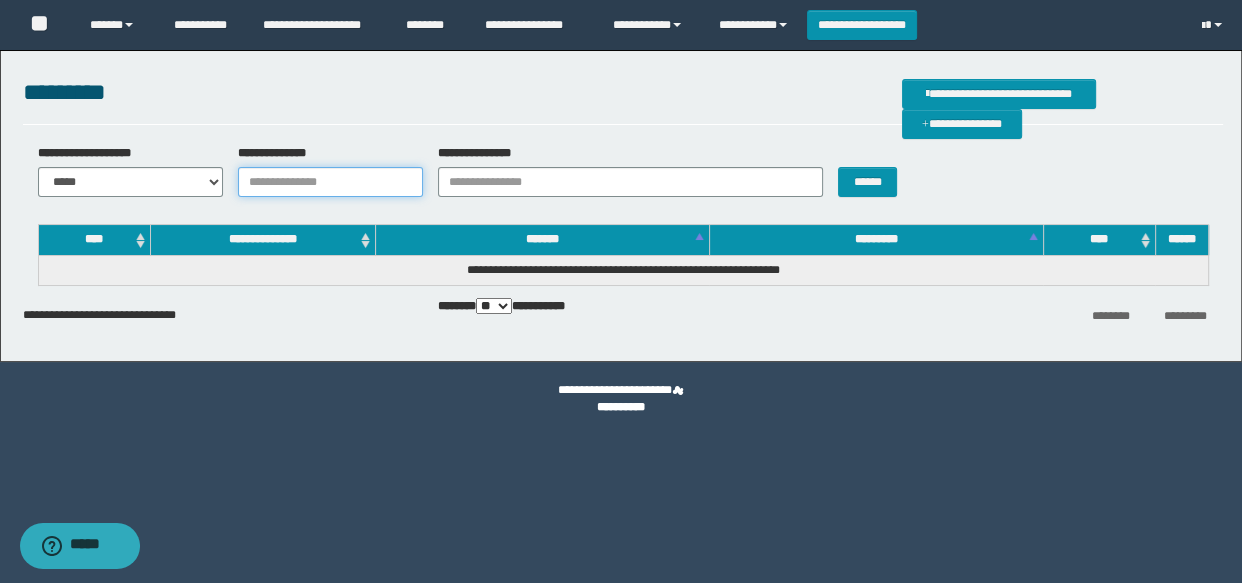 click on "**********" at bounding box center (330, 182) 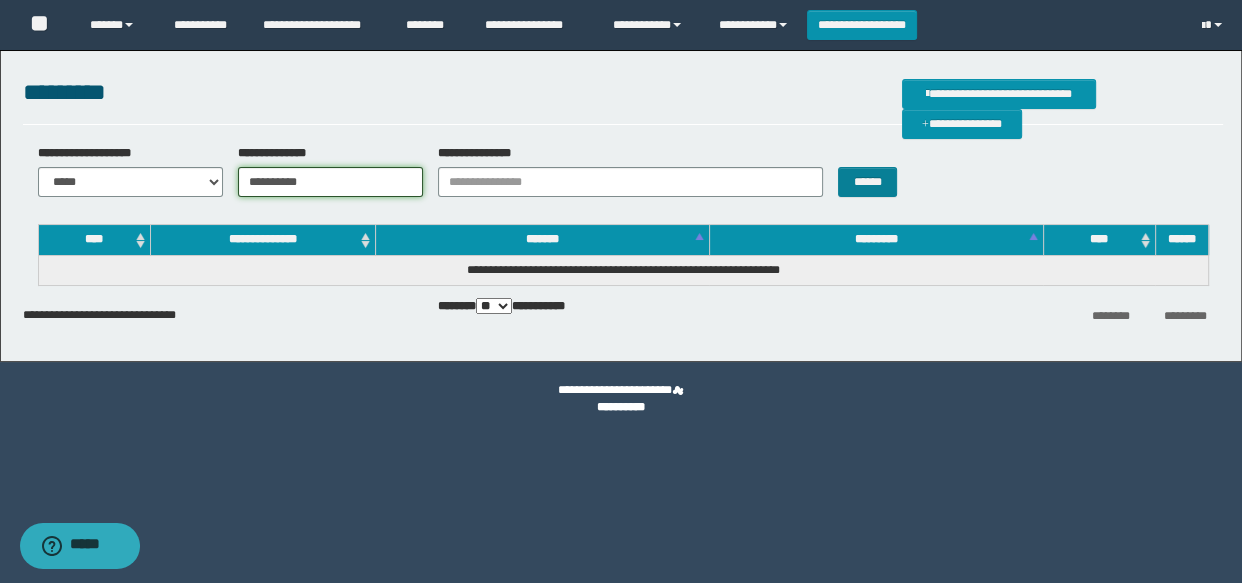 type on "**********" 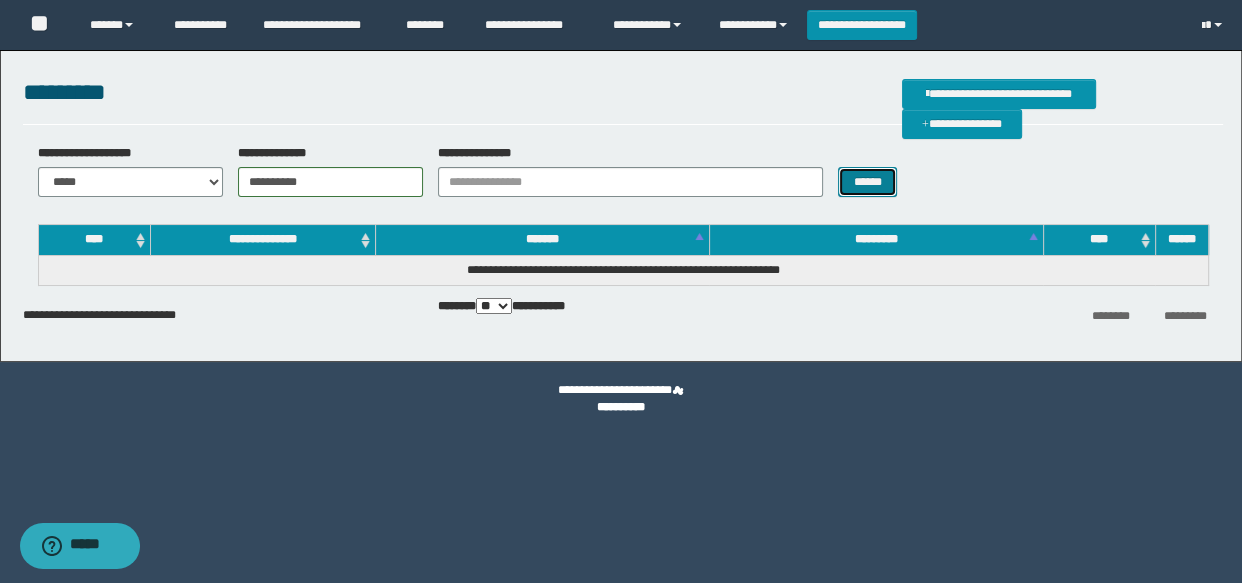 click on "******" at bounding box center (867, 182) 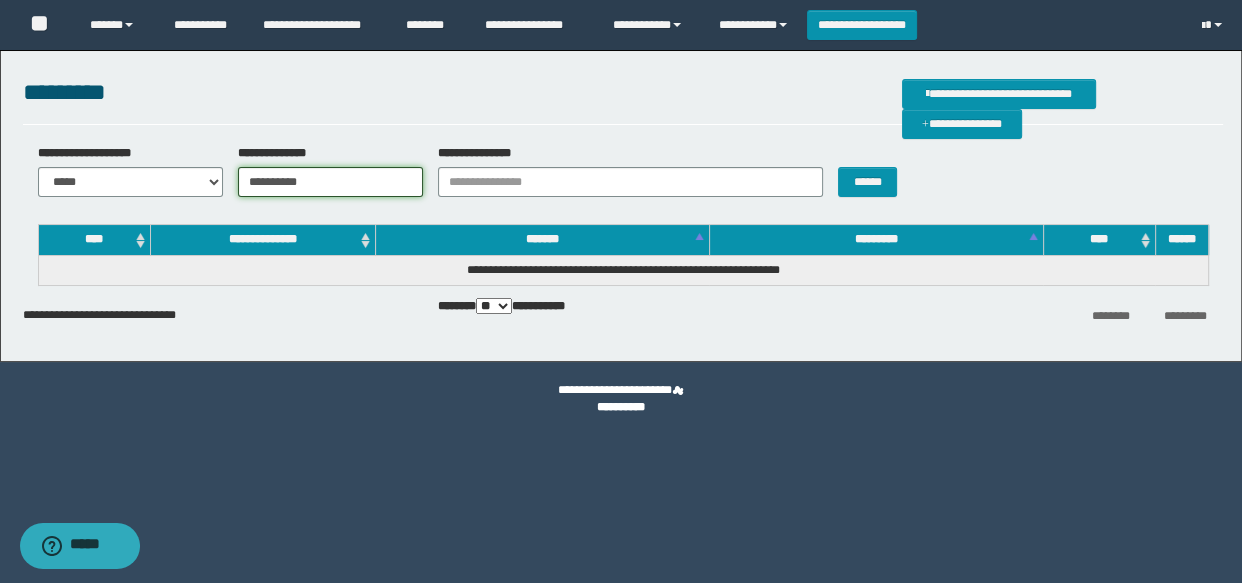 drag, startPoint x: 333, startPoint y: 180, endPoint x: 0, endPoint y: 189, distance: 333.1216 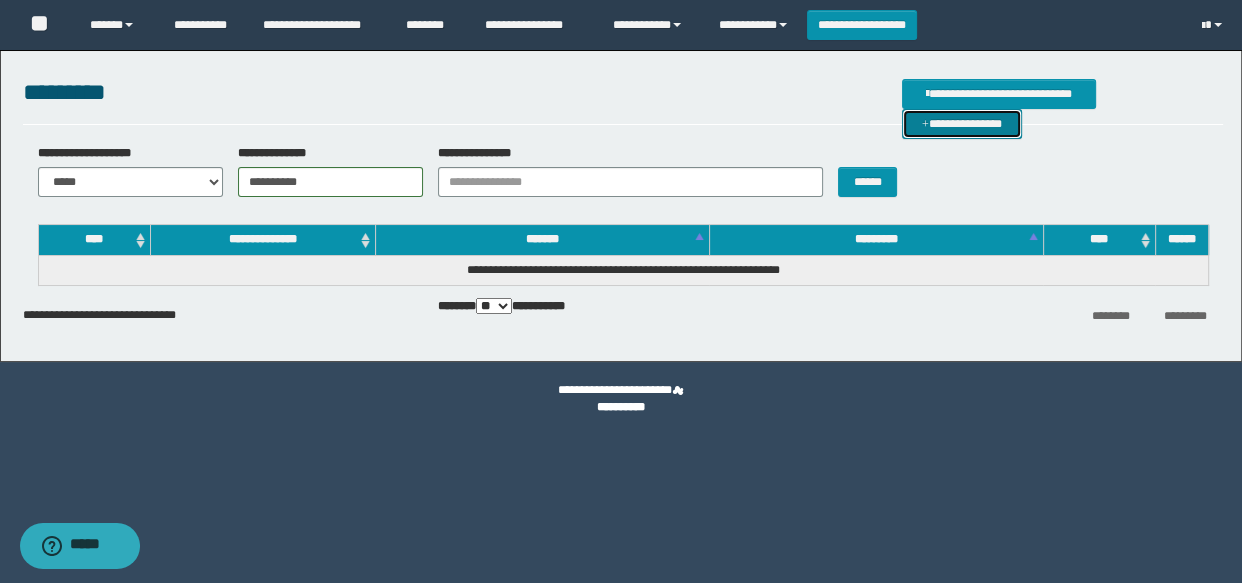 click on "**********" at bounding box center (962, 124) 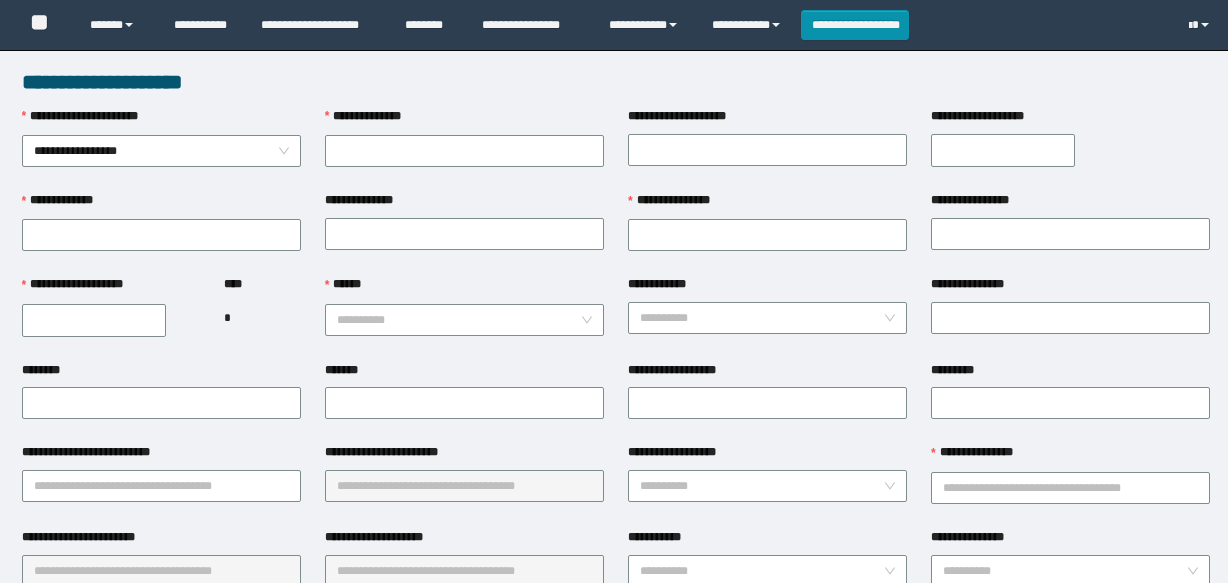 scroll, scrollTop: 0, scrollLeft: 0, axis: both 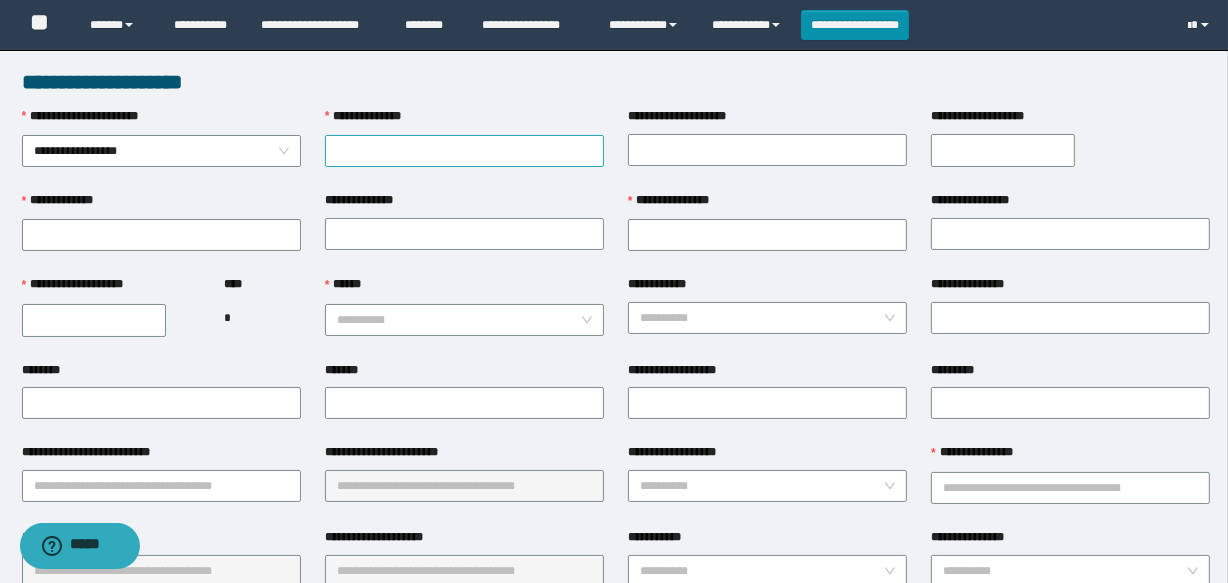 click on "**********" at bounding box center (464, 151) 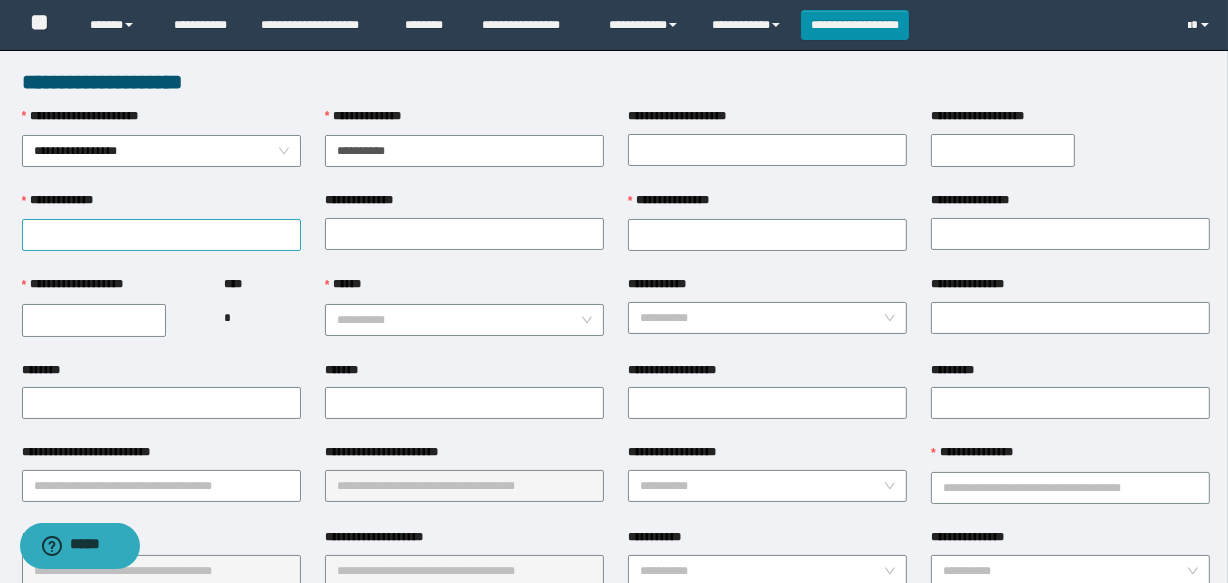 type on "**********" 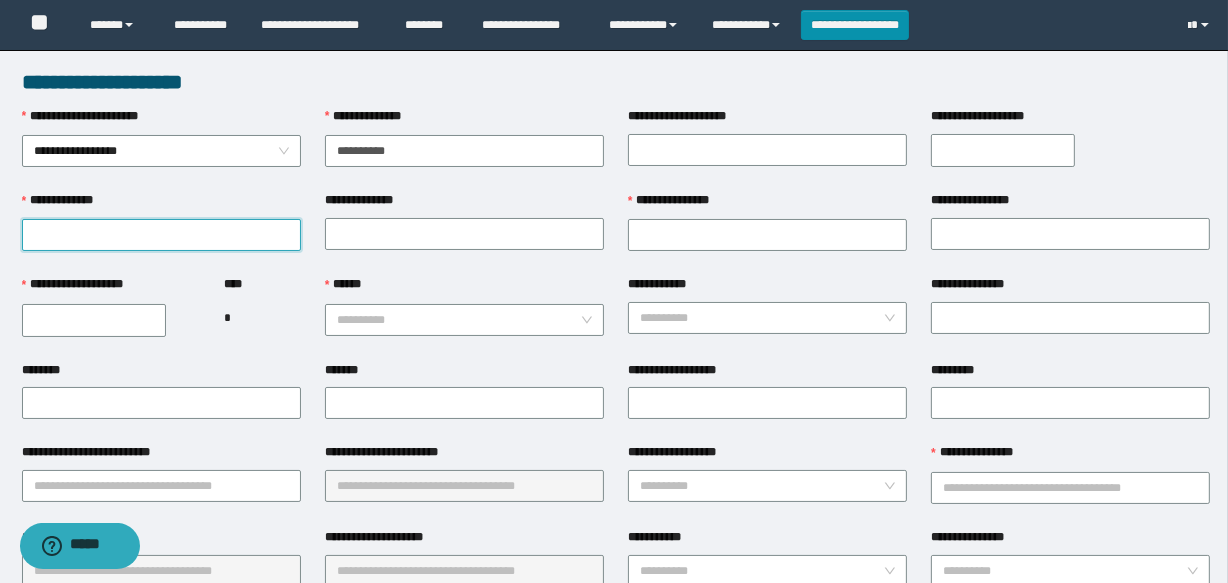 click on "**********" at bounding box center [161, 235] 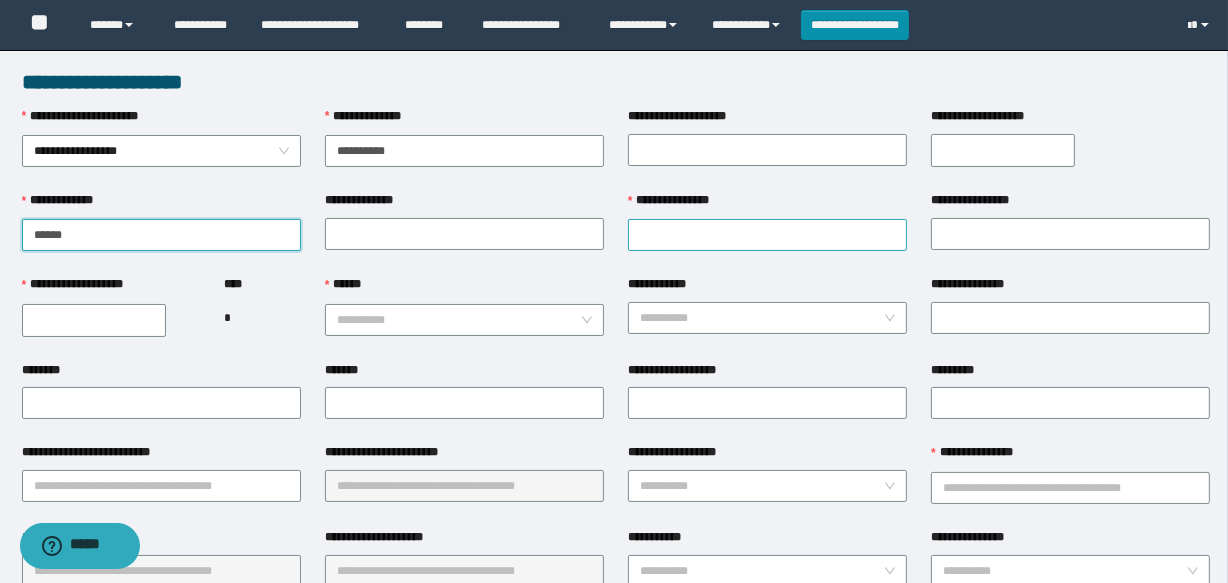 type on "******" 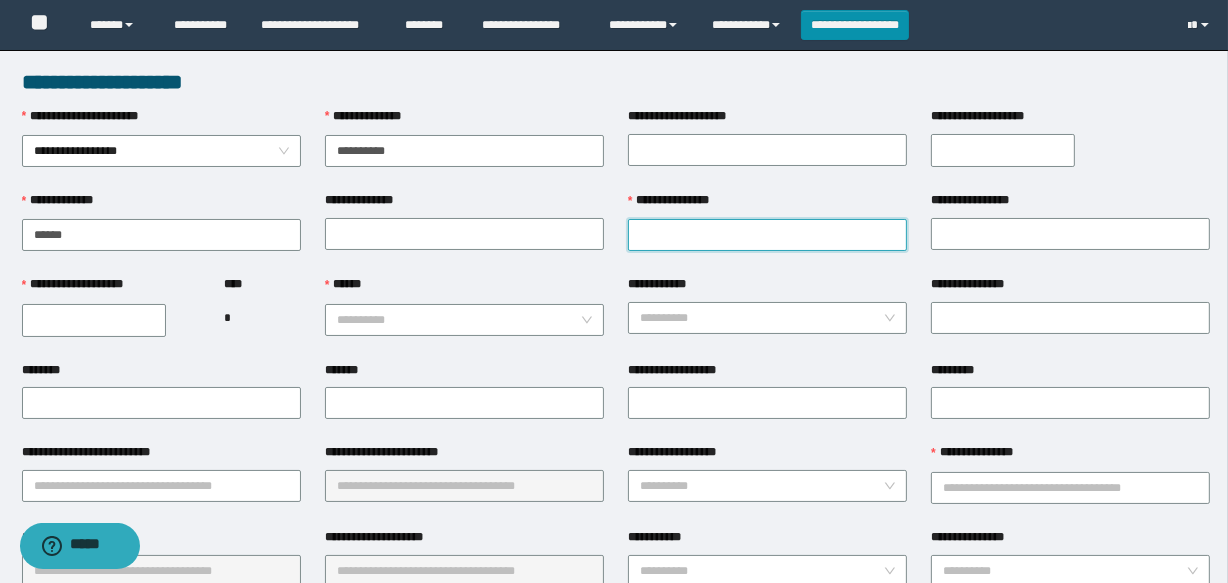 click on "**********" at bounding box center [767, 235] 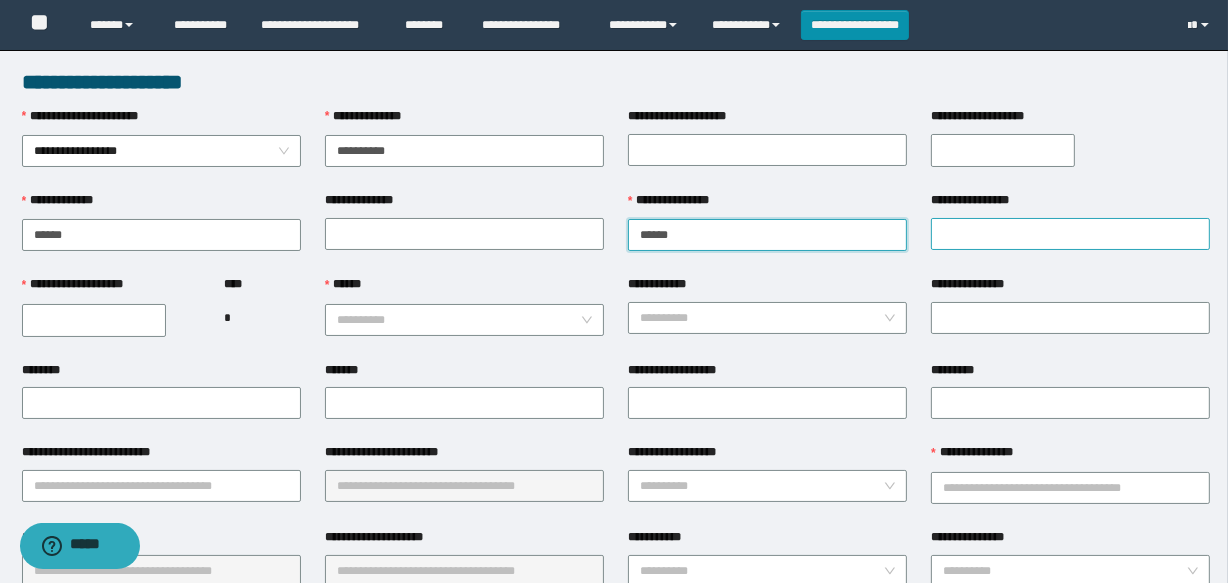 type on "******" 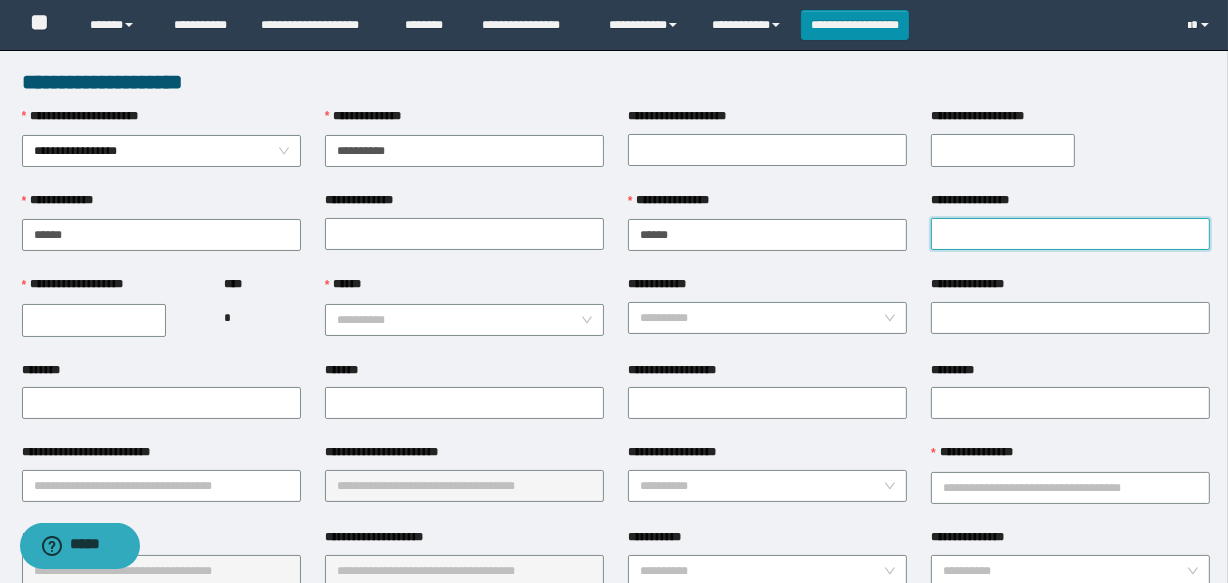 click on "**********" at bounding box center [1070, 234] 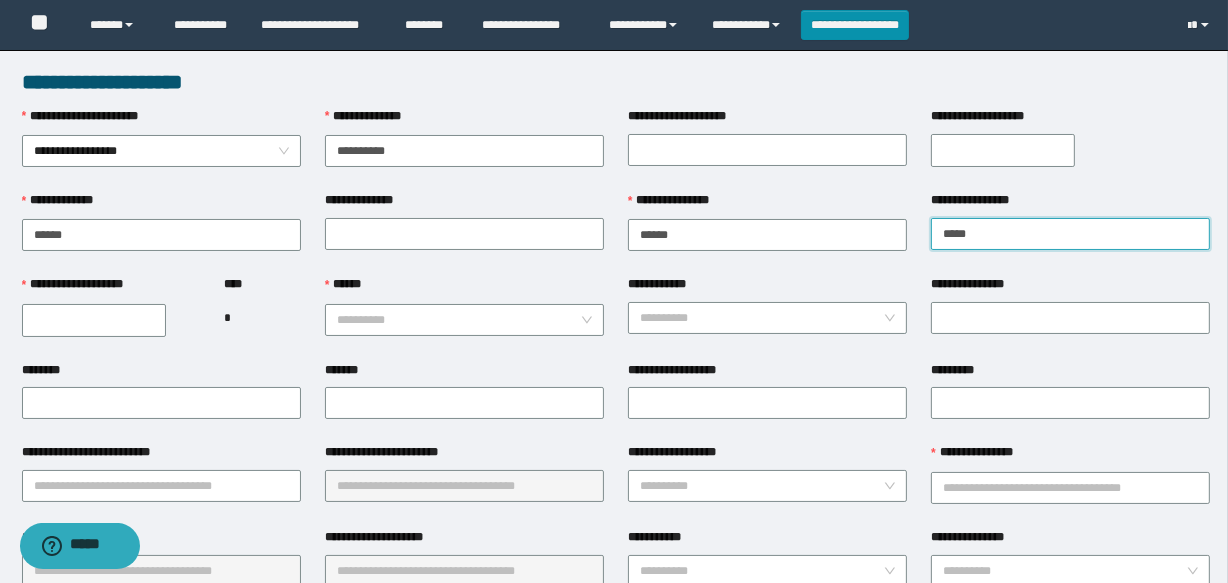 type on "*****" 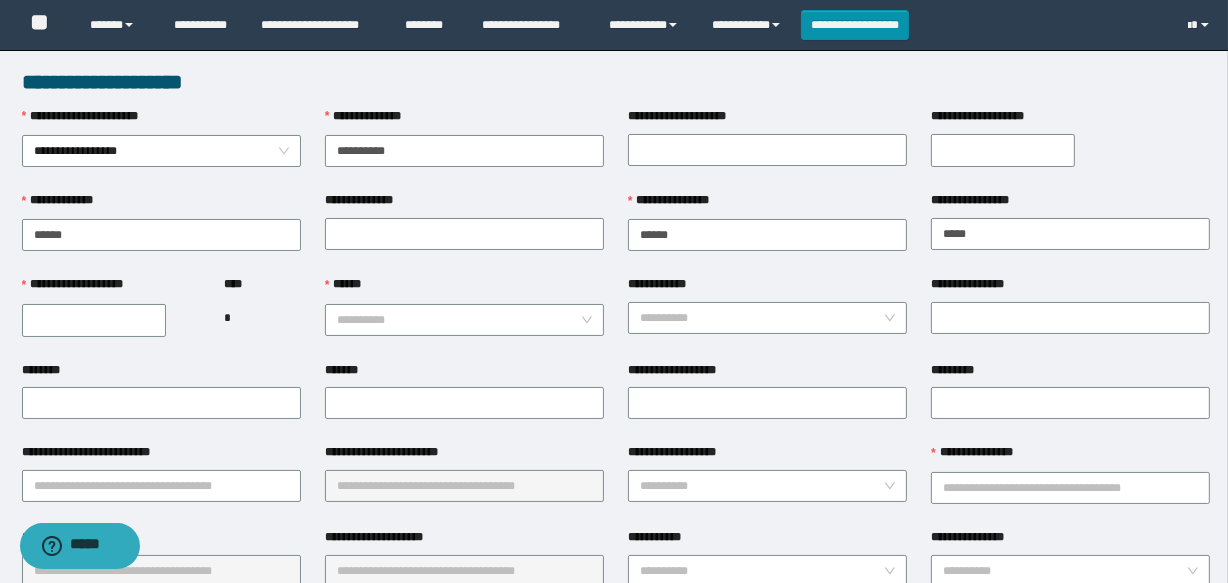 click on "**********" at bounding box center [94, 320] 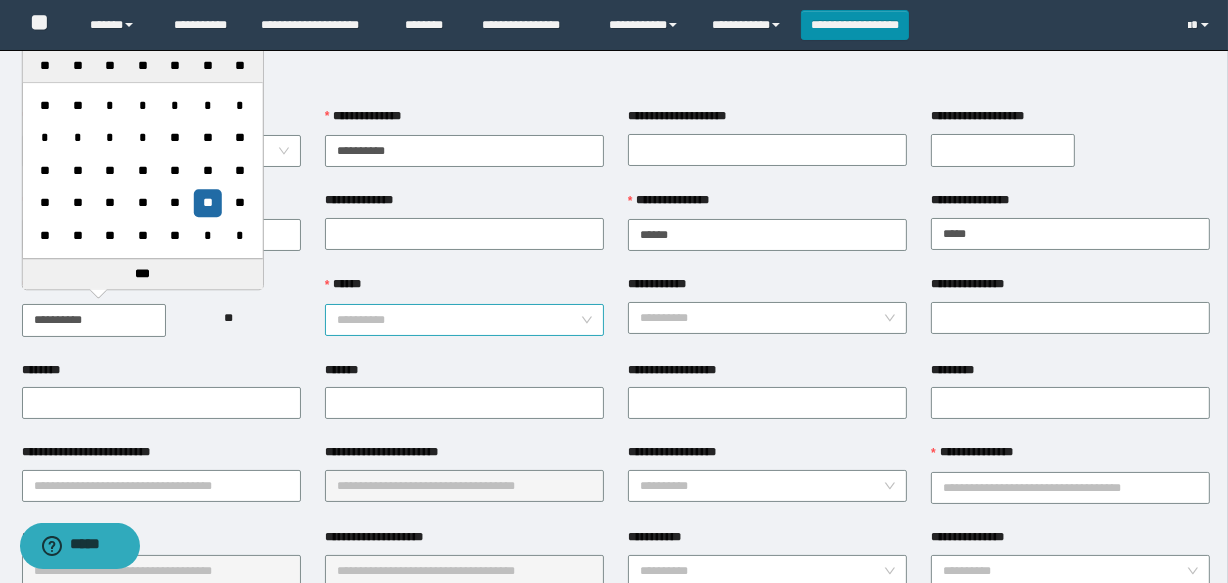 type on "**********" 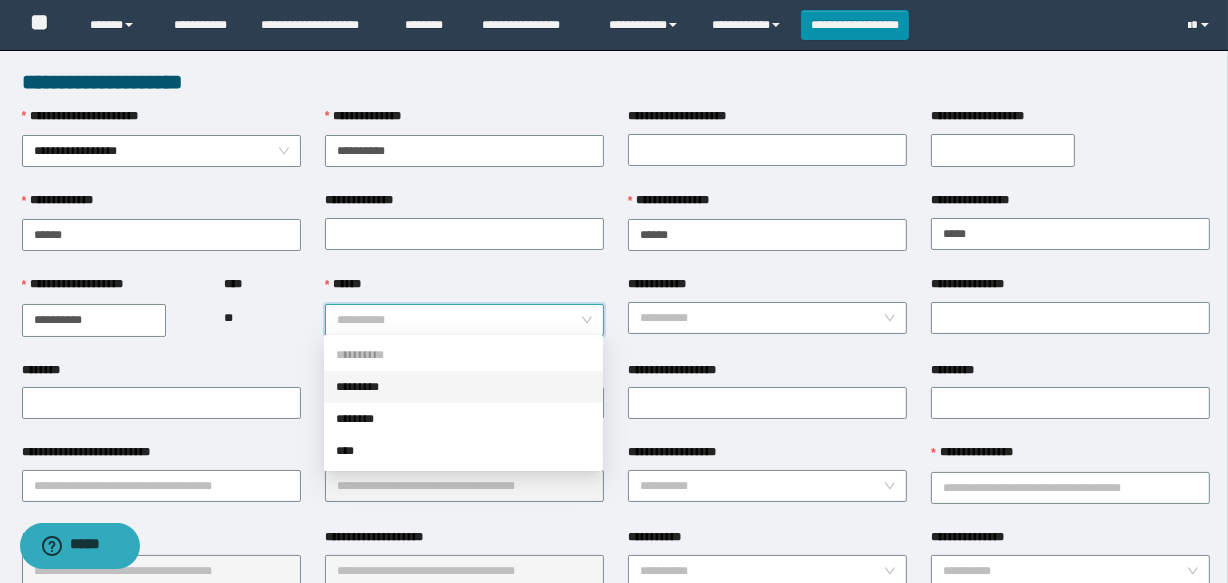 click on "*********" at bounding box center [463, 387] 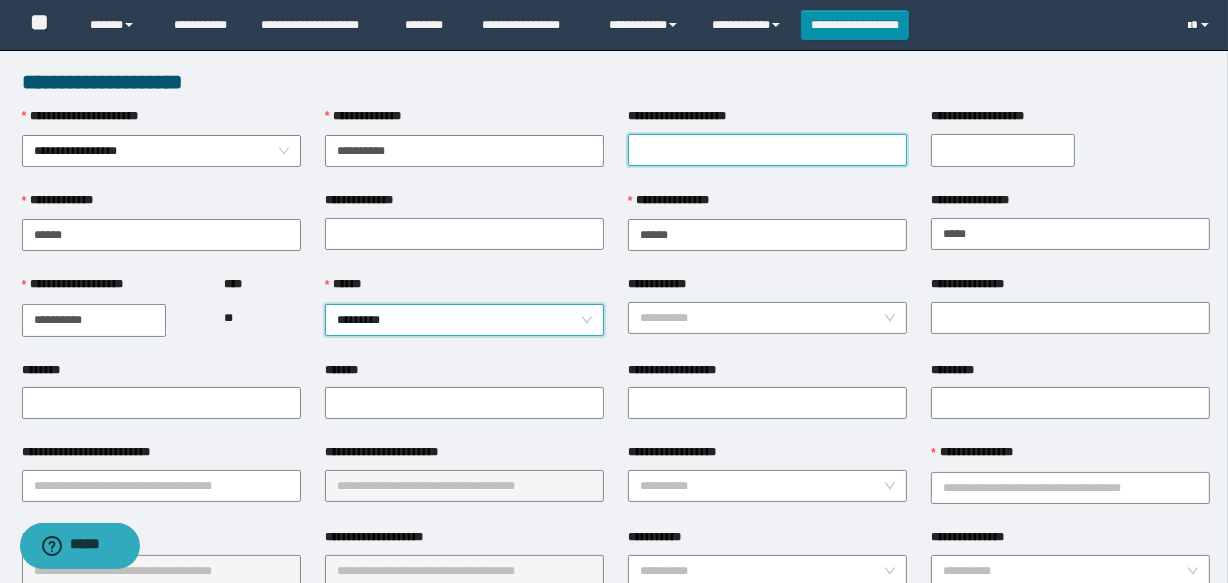 click on "**********" at bounding box center [767, 150] 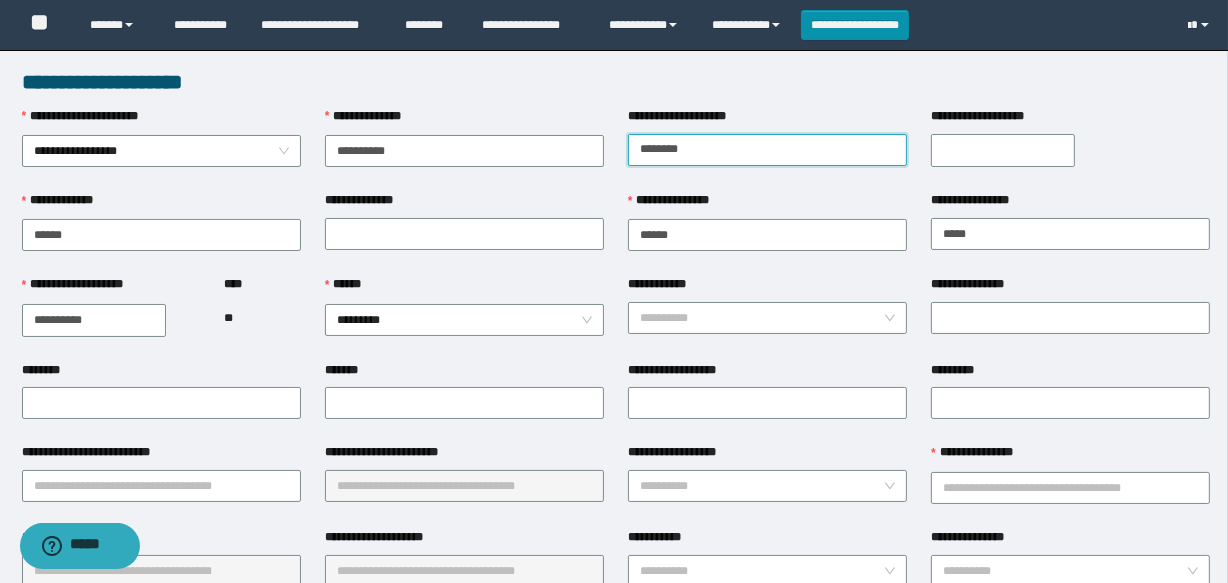 type on "********" 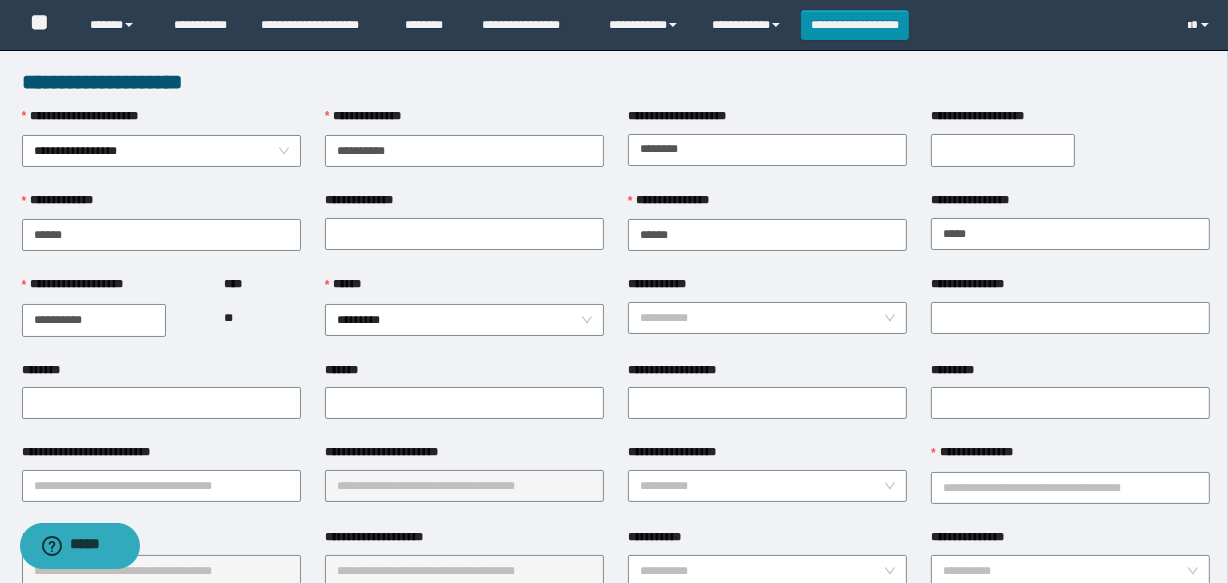 click on "**********" at bounding box center [1003, 150] 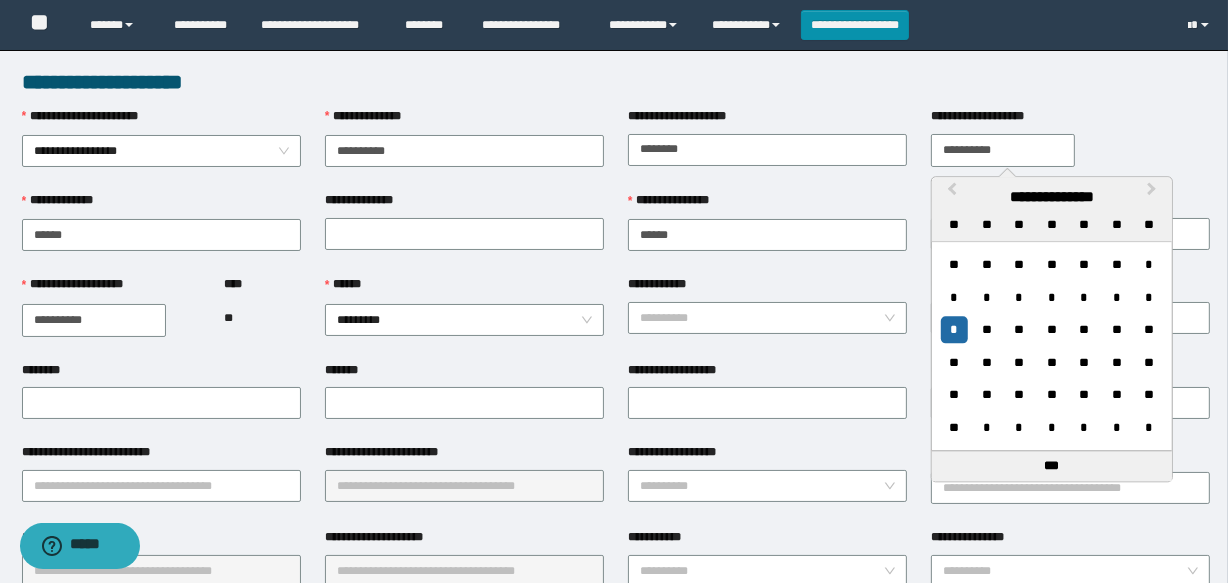 type on "**********" 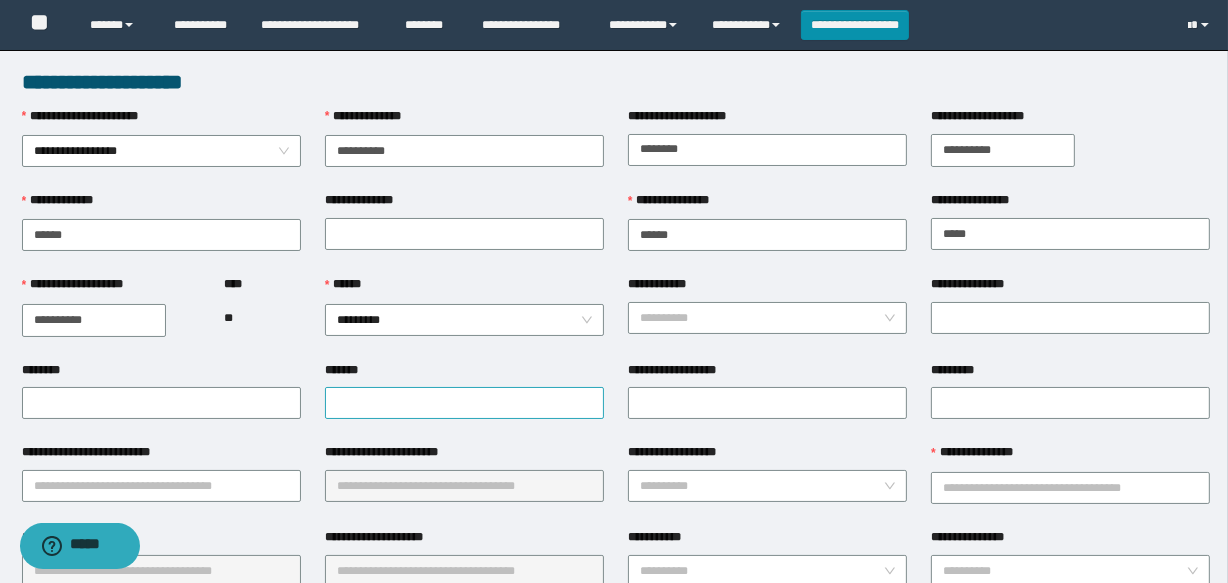 scroll, scrollTop: 272, scrollLeft: 0, axis: vertical 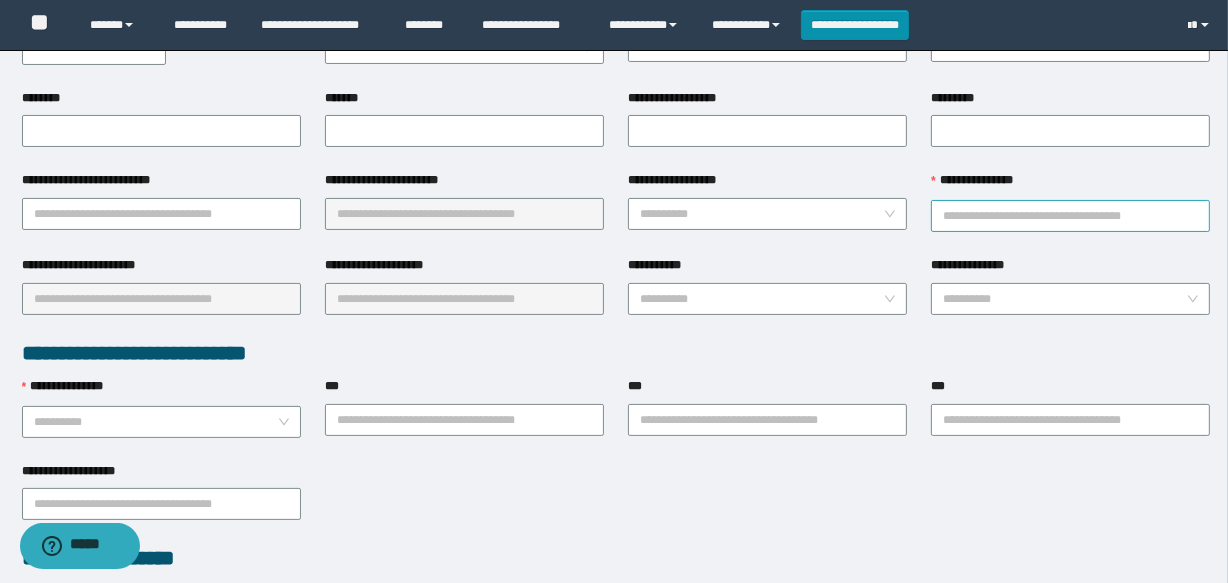 click on "**********" at bounding box center [1070, 216] 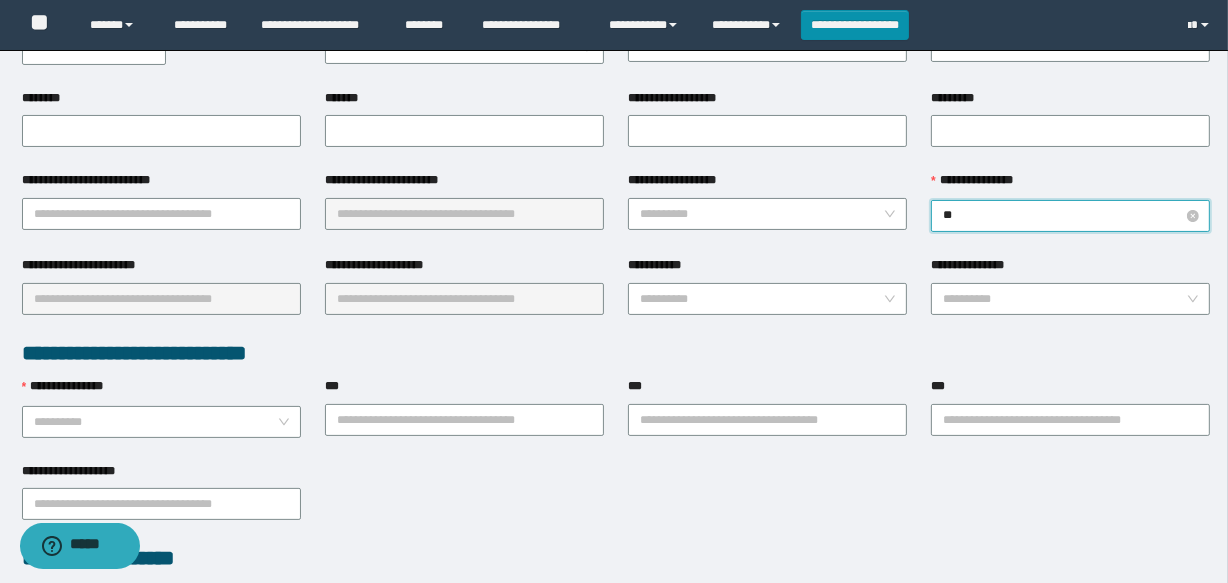 type on "***" 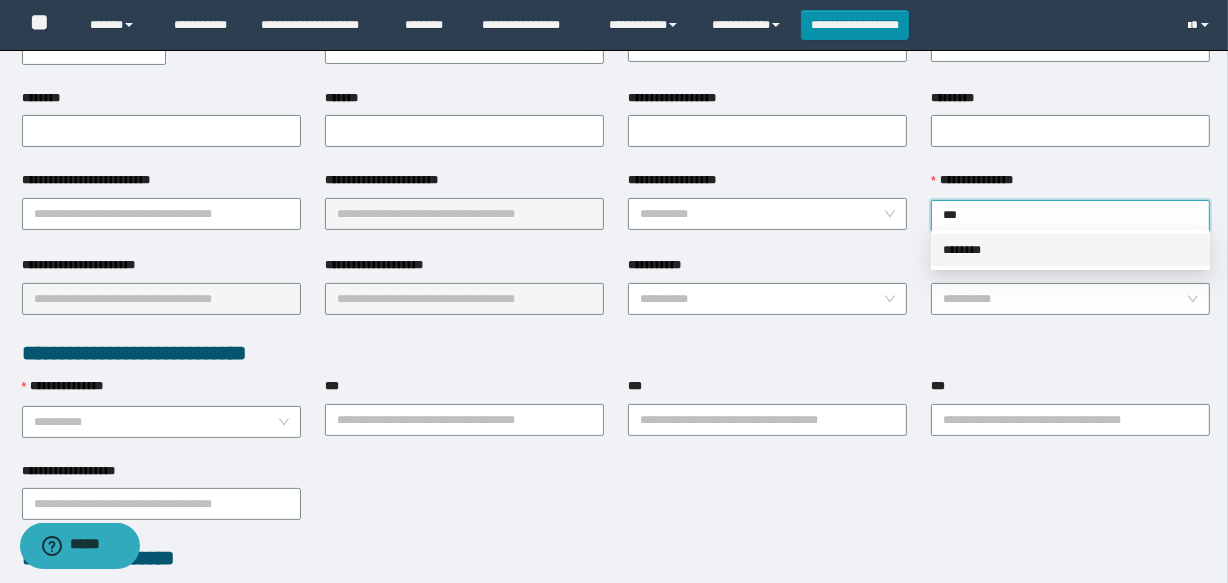 click on "********" at bounding box center (1070, 250) 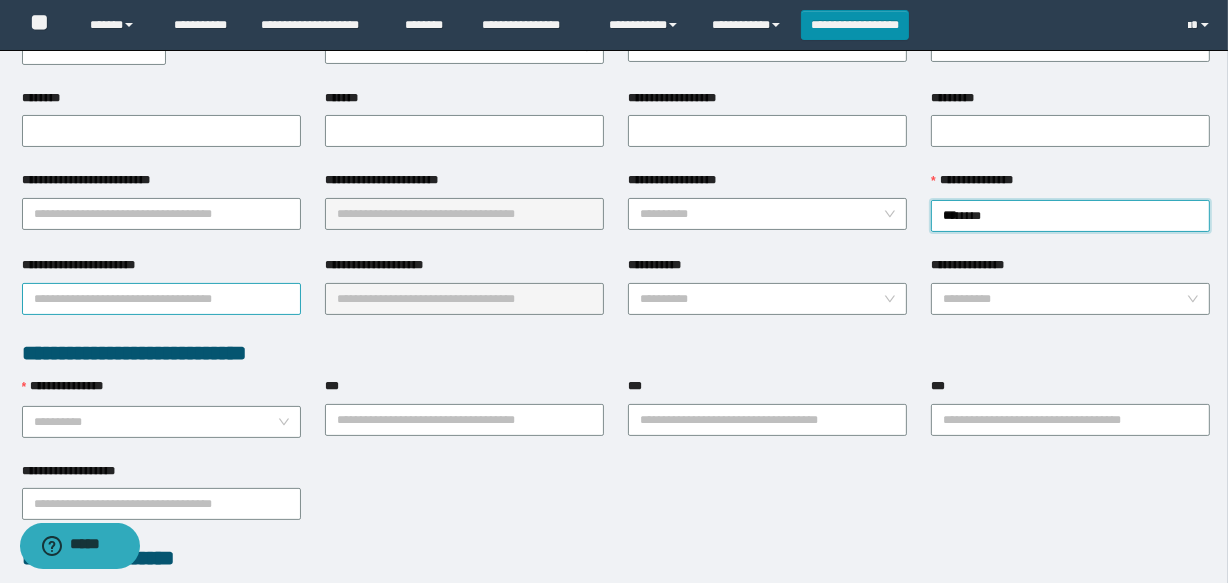 click on "**********" at bounding box center [161, 299] 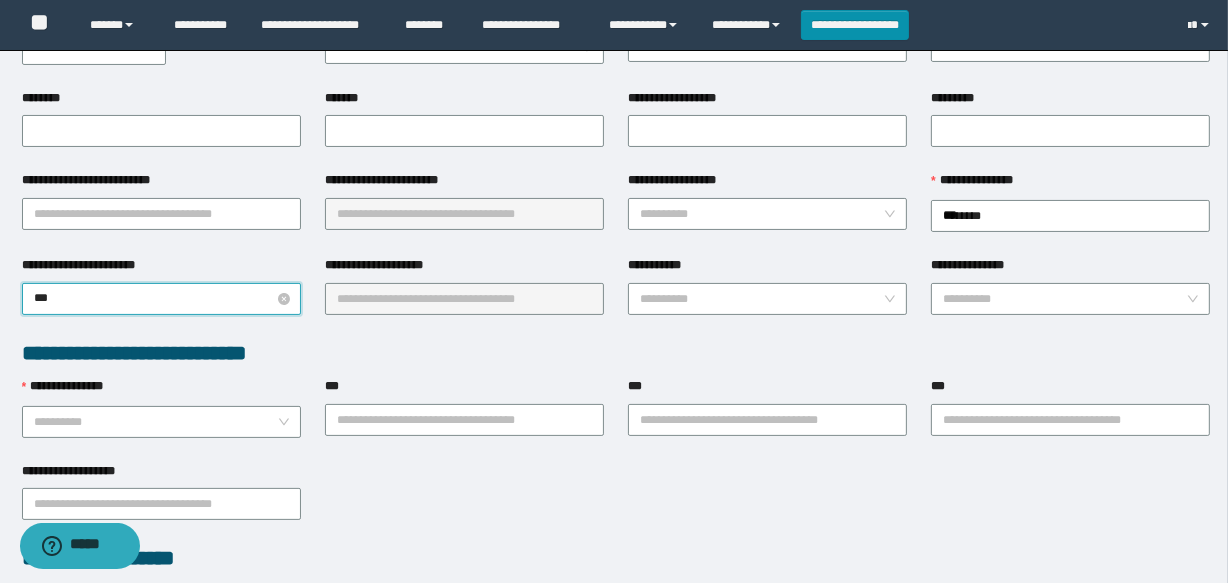 type on "****" 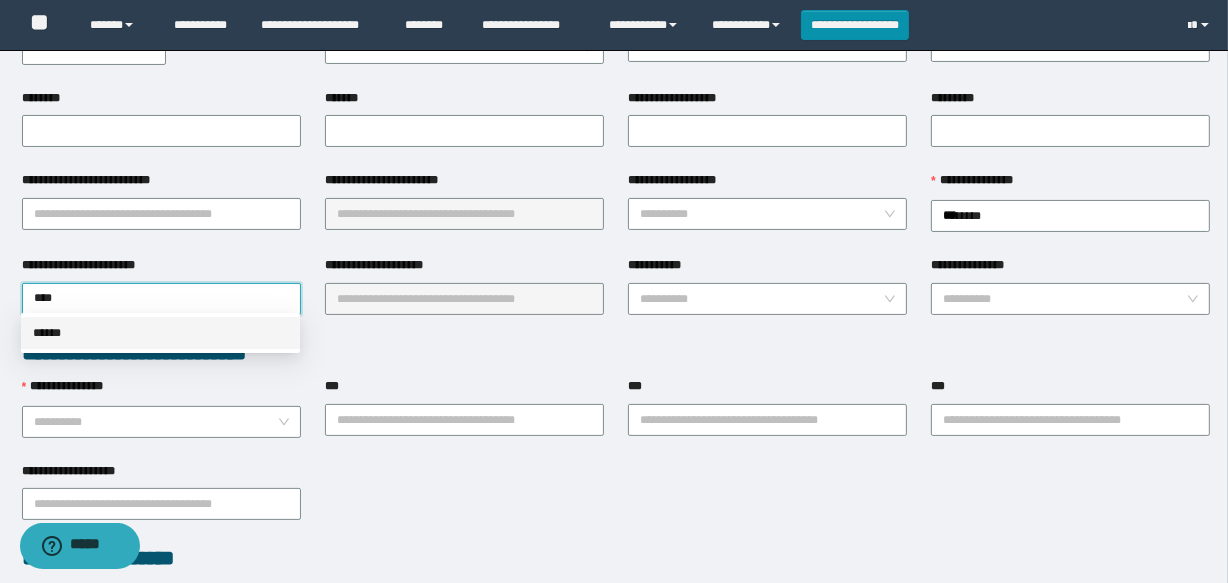 click on "******" at bounding box center (160, 333) 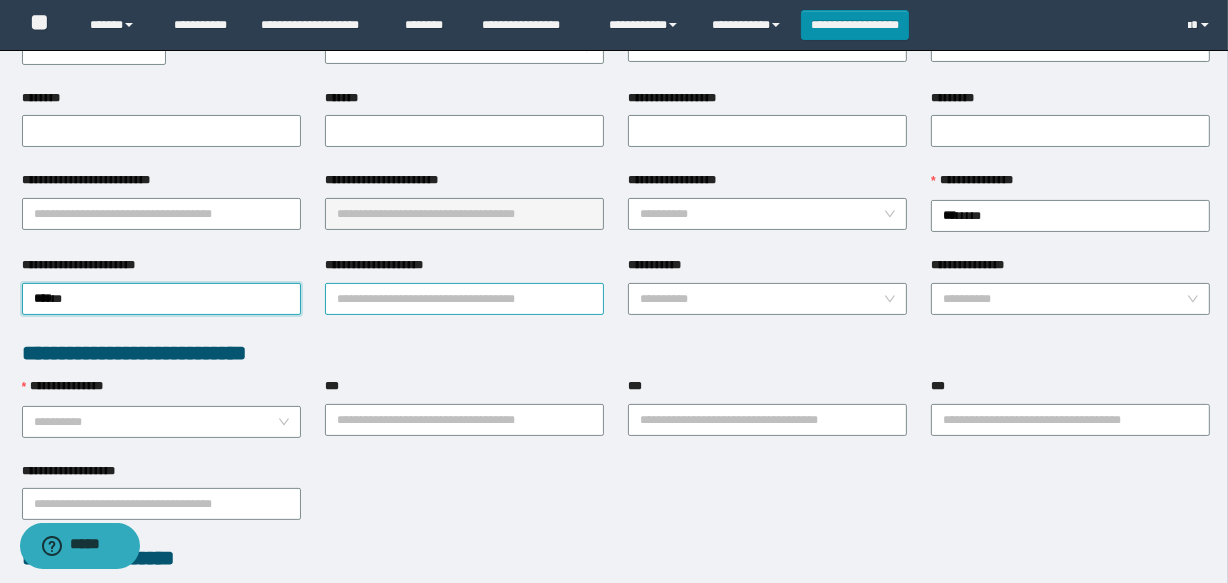 click on "**********" at bounding box center [464, 299] 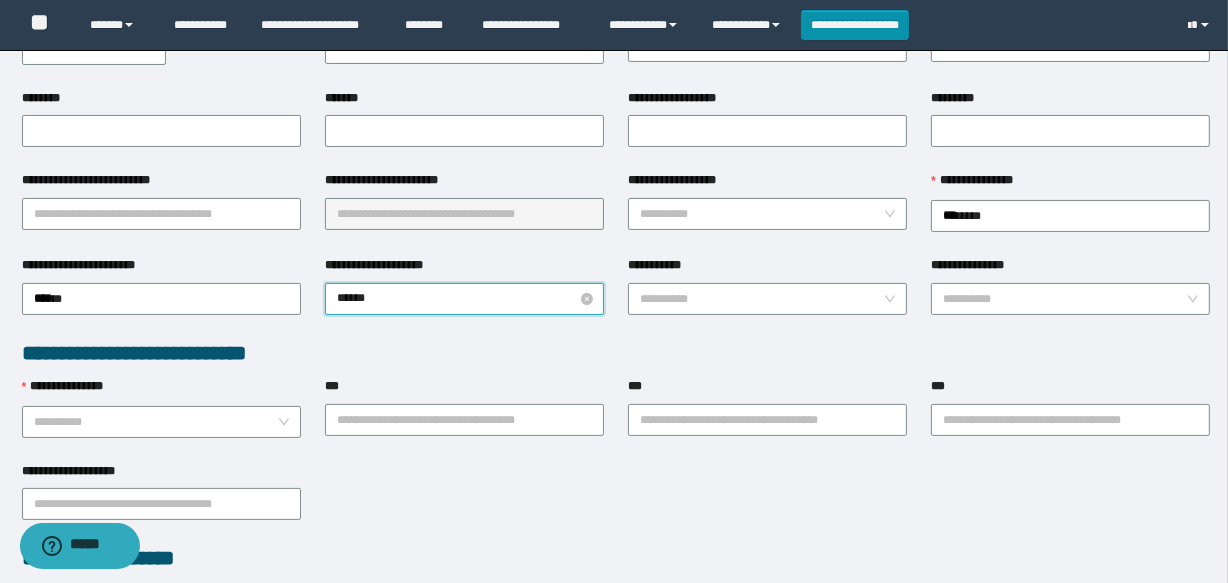 type on "*******" 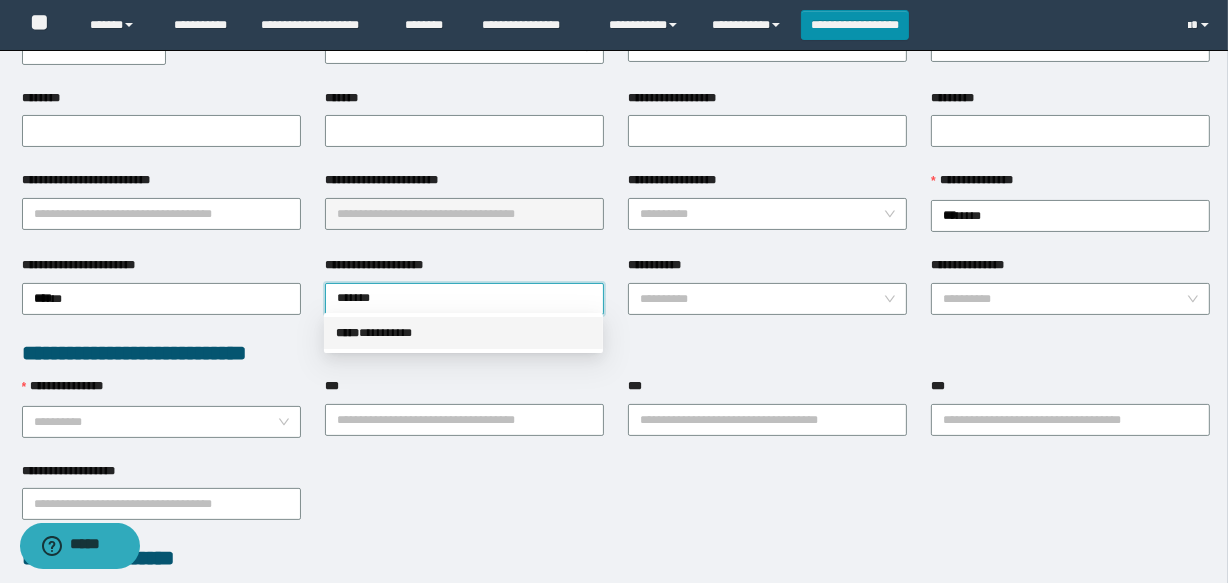 click on "***** * ********" at bounding box center (463, 333) 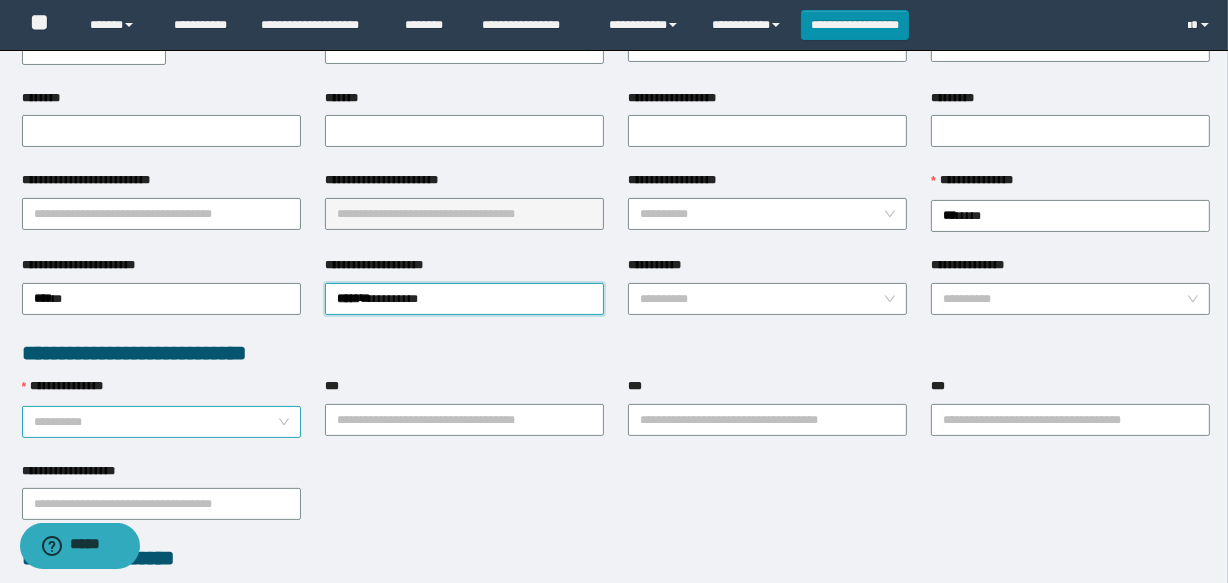 click on "**********" at bounding box center (155, 422) 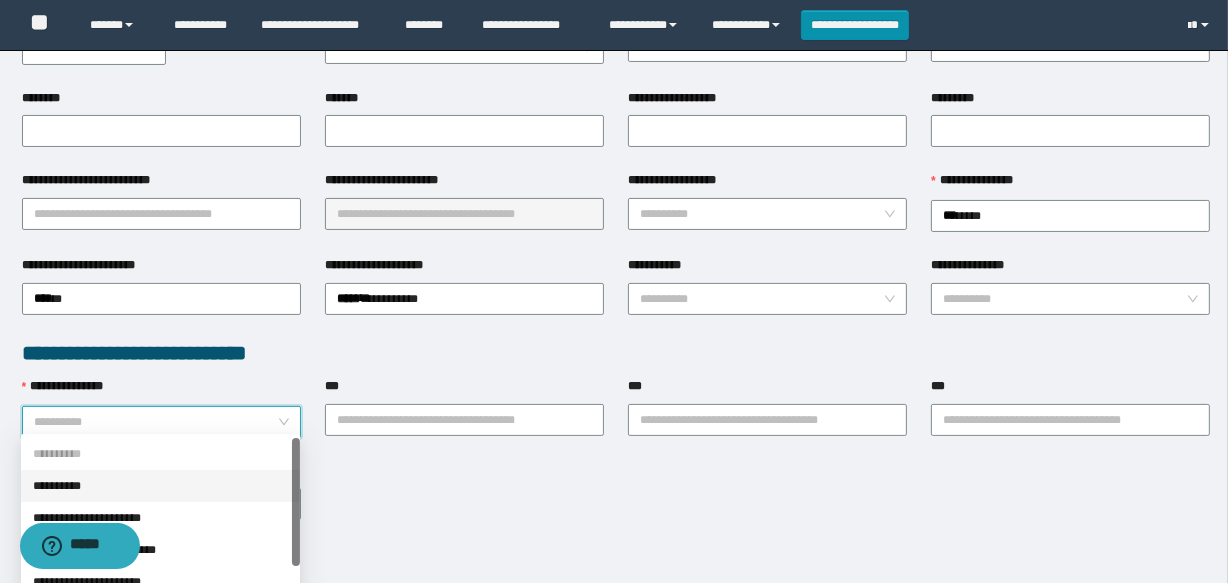 click on "**********" at bounding box center (160, 486) 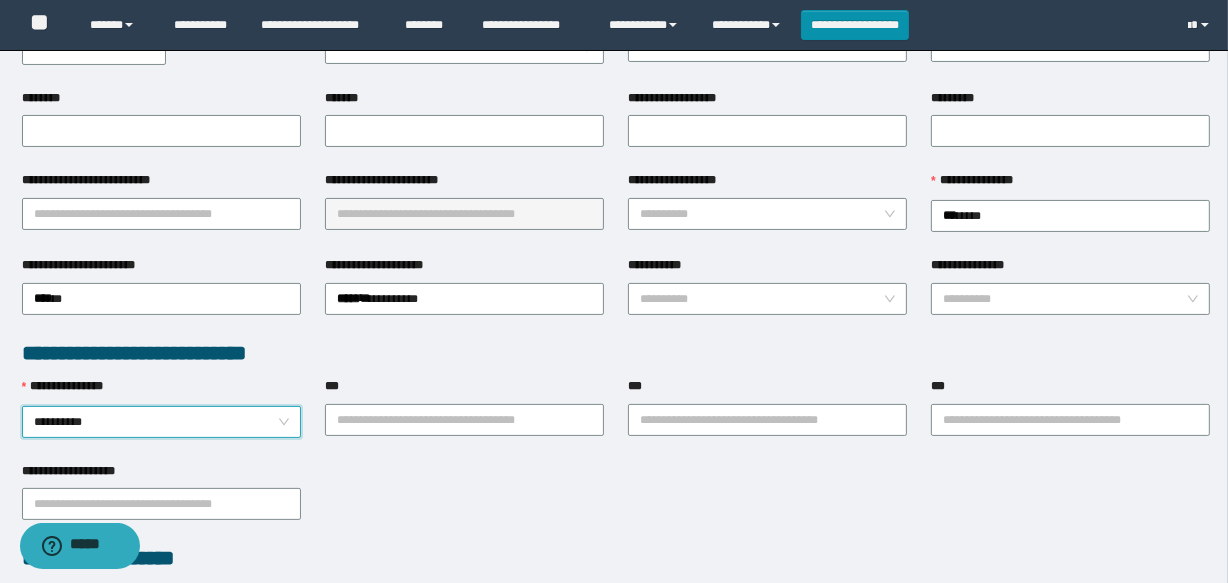 click on "**********" at bounding box center (161, 422) 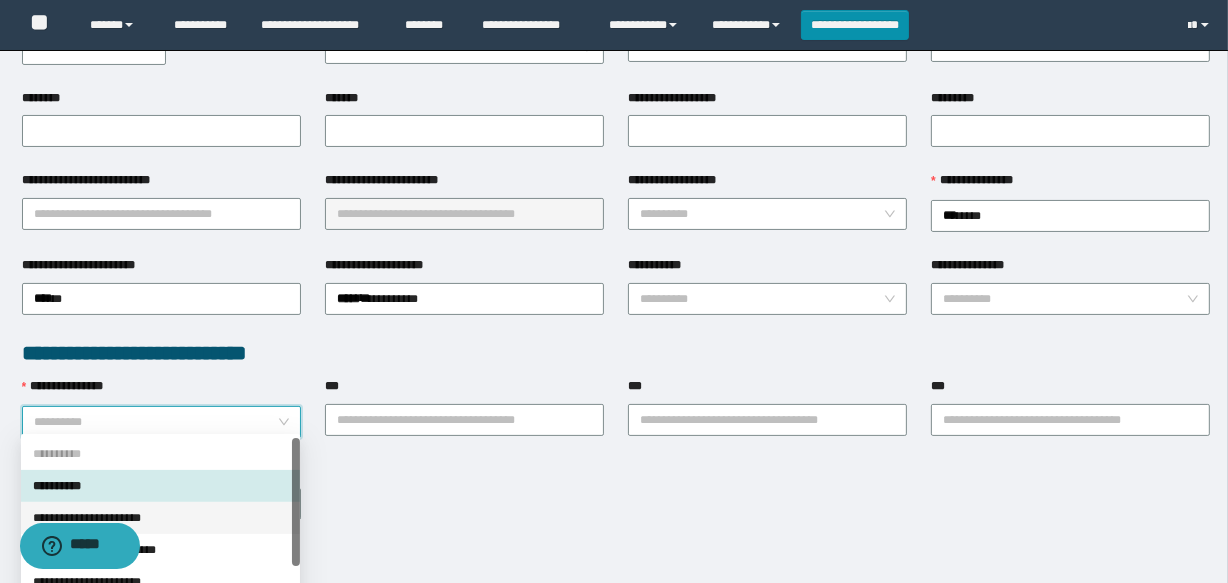 click on "**********" at bounding box center [160, 518] 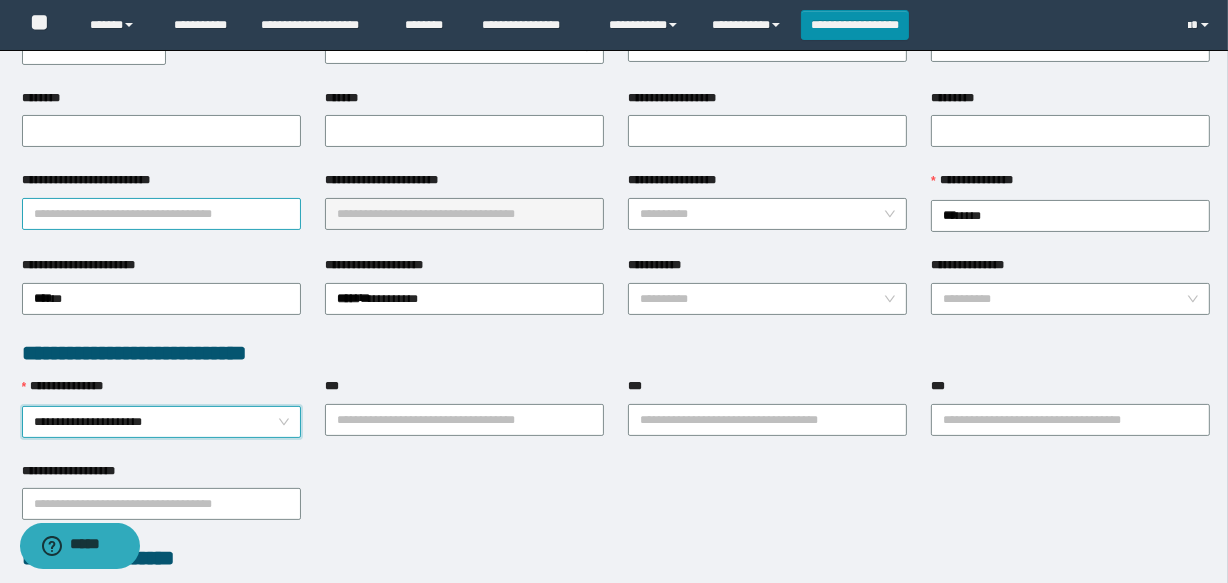 click on "**********" at bounding box center [161, 214] 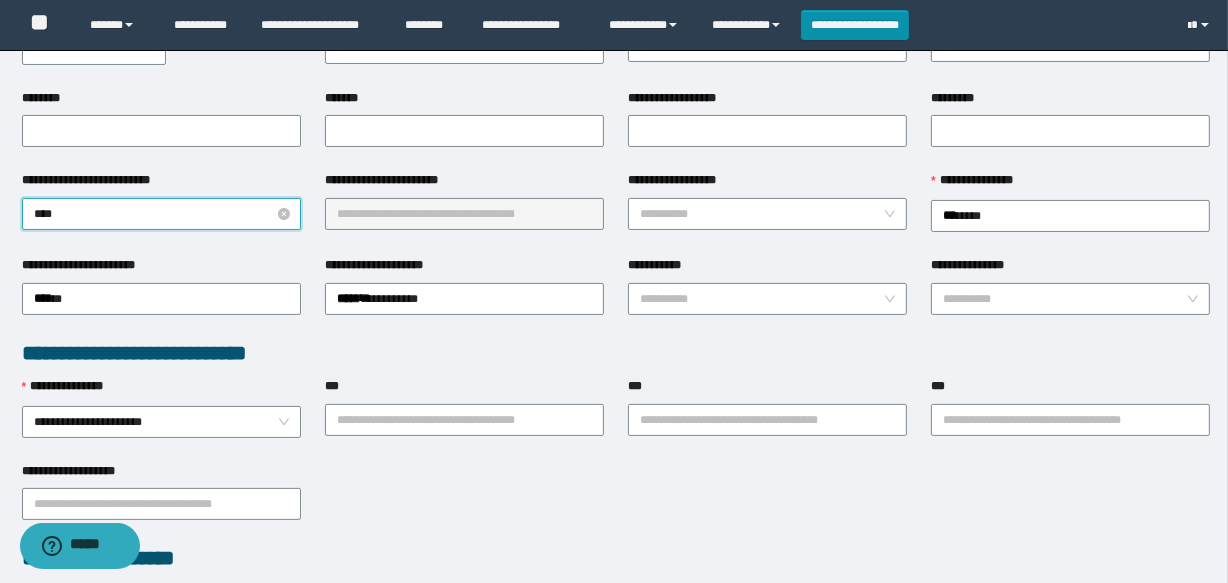 type on "*****" 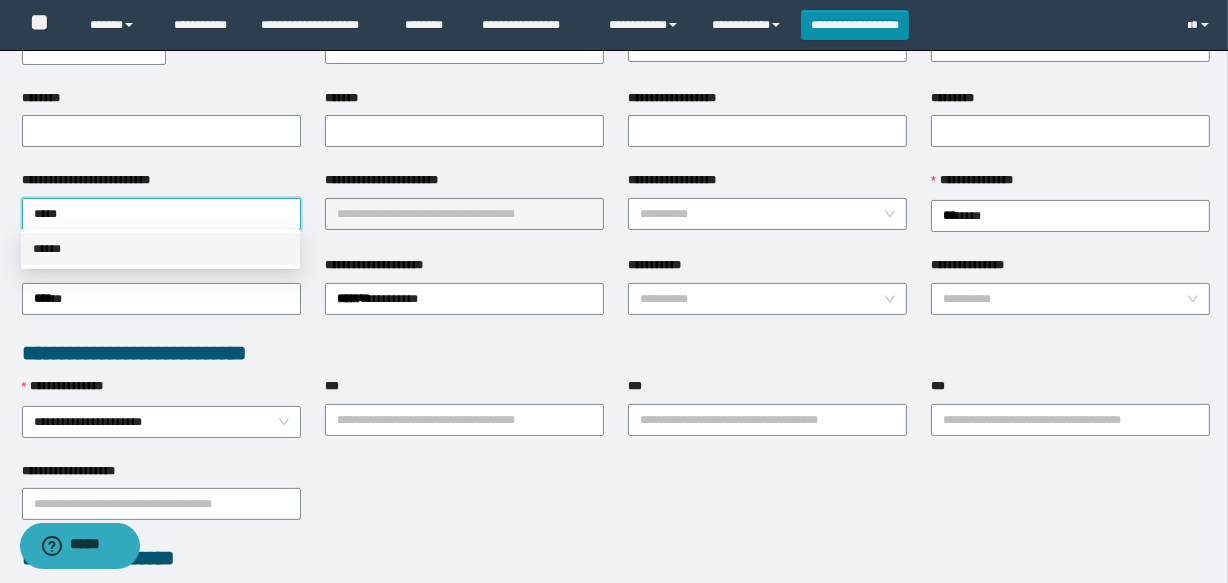 click on "******" at bounding box center (160, 249) 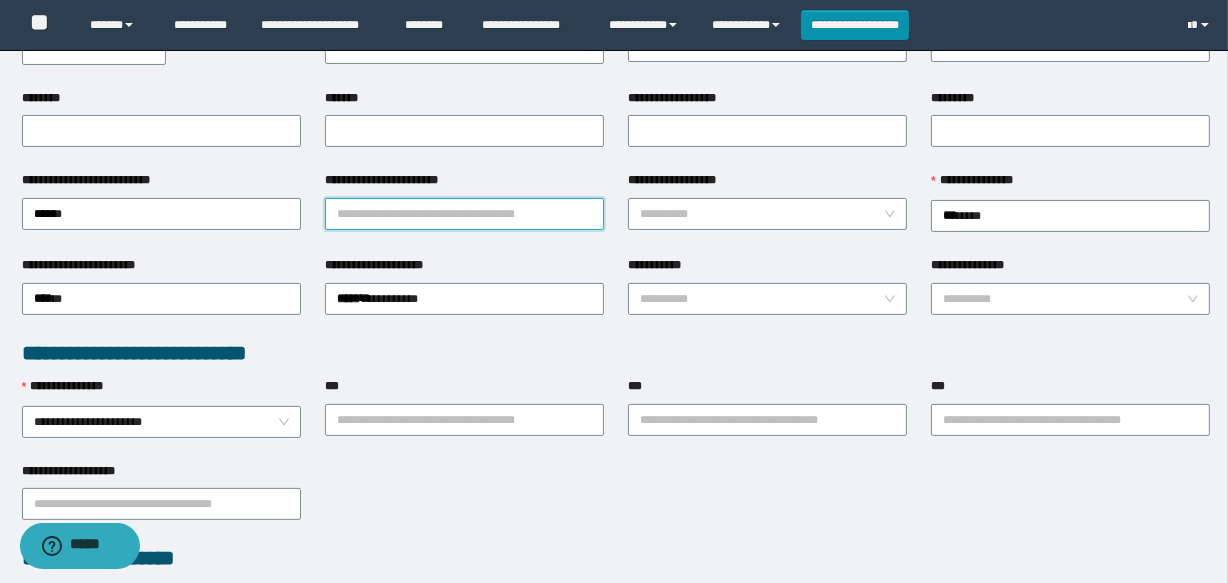 click on "**********" at bounding box center (464, 214) 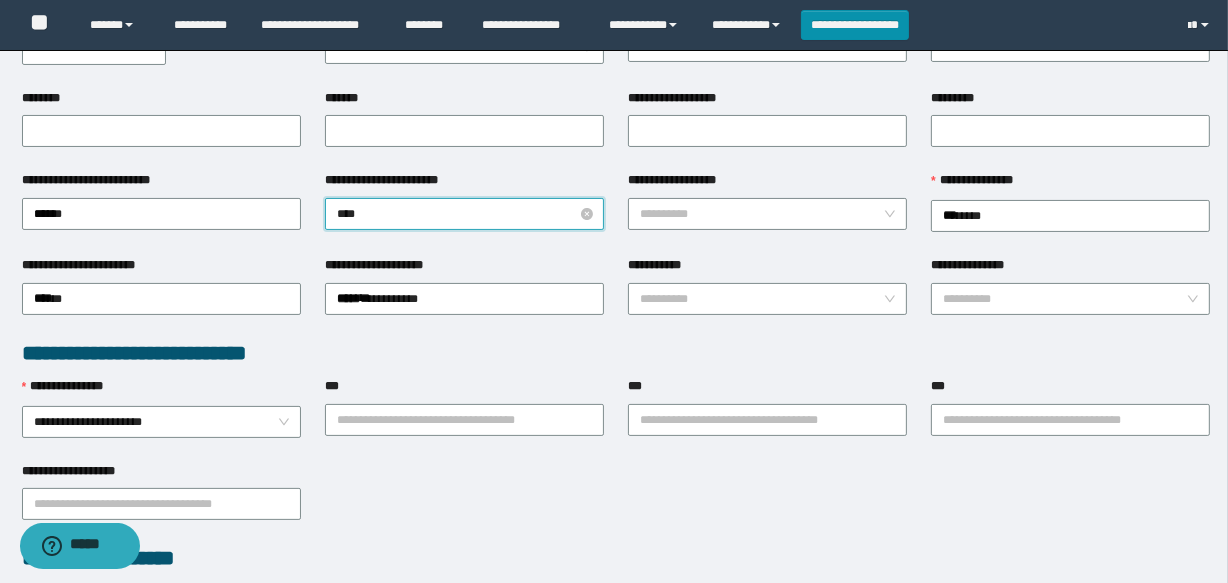 type on "*****" 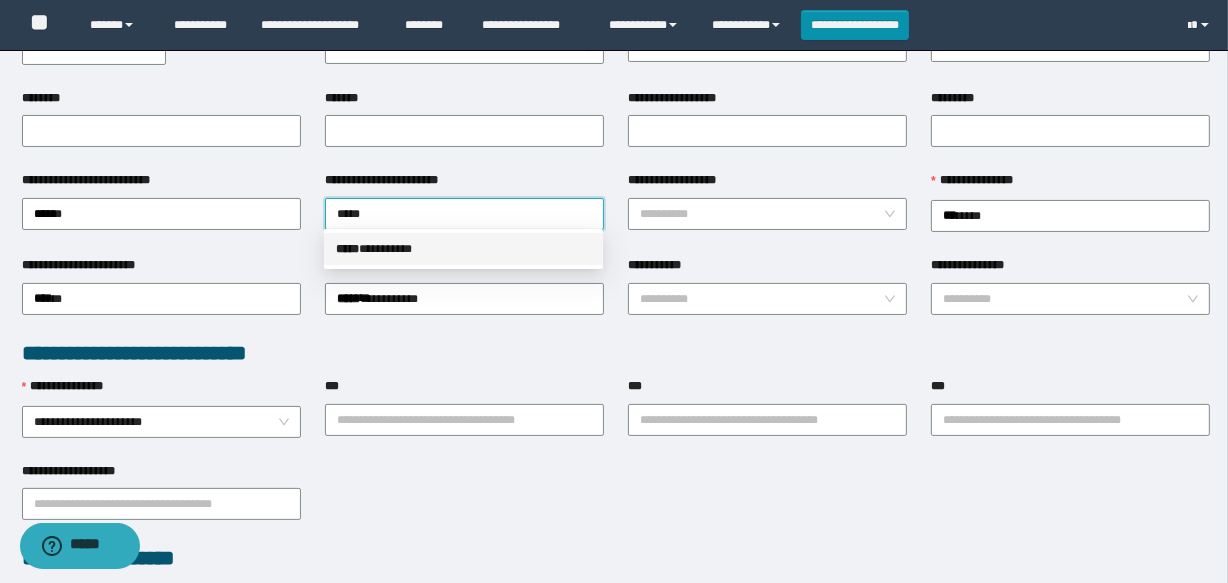 click on "***** * ********" at bounding box center (463, 249) 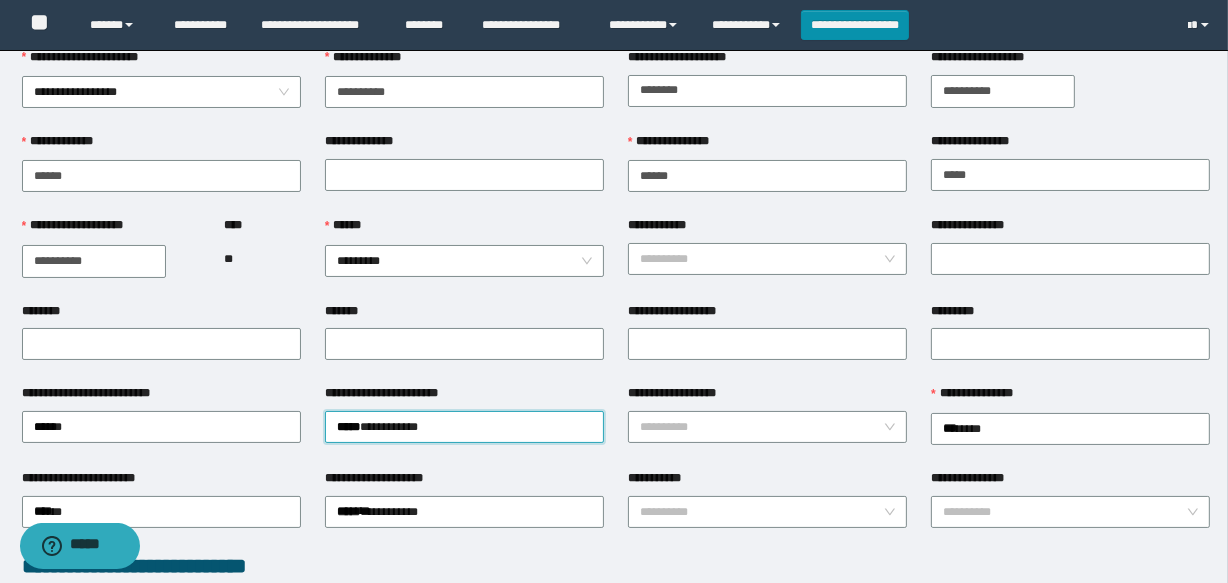 scroll, scrollTop: 90, scrollLeft: 0, axis: vertical 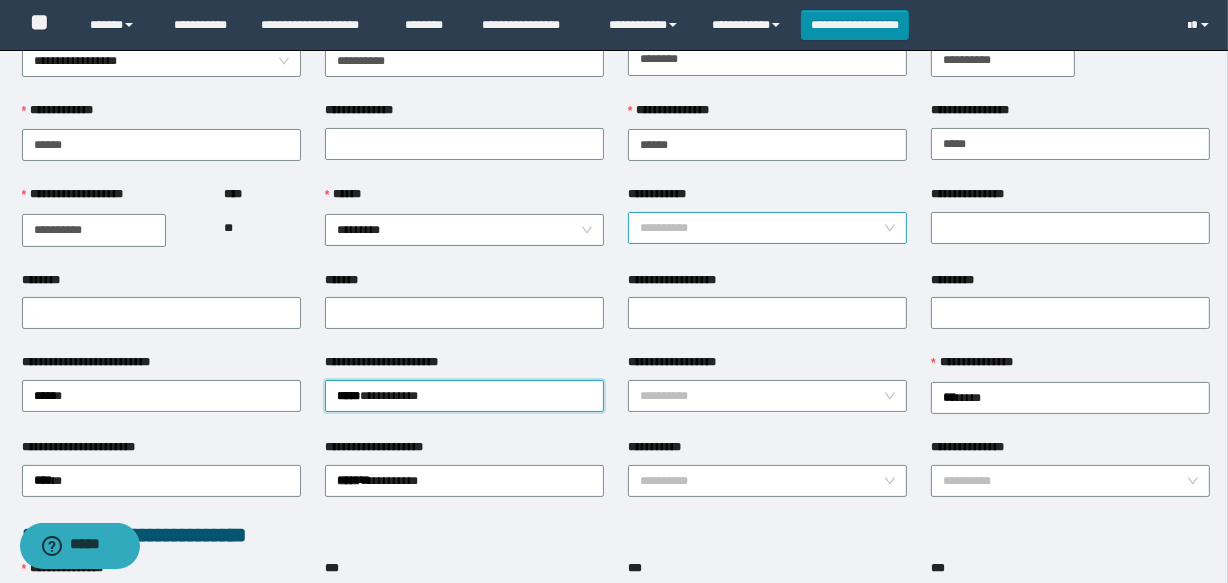 click on "**********" at bounding box center (767, 228) 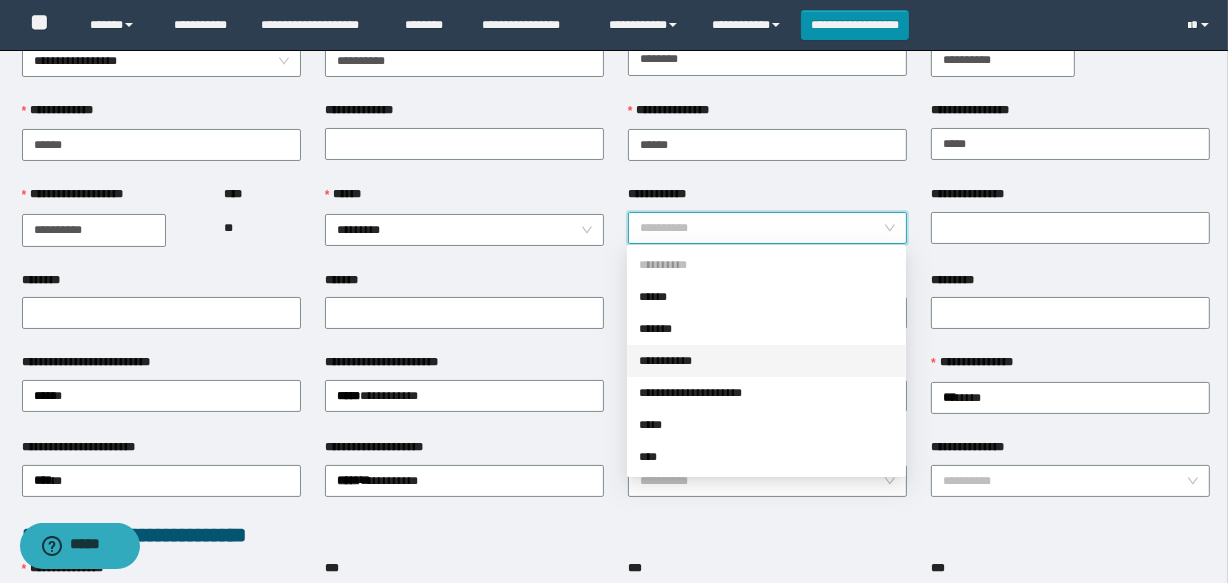 click on "**********" at bounding box center (766, 361) 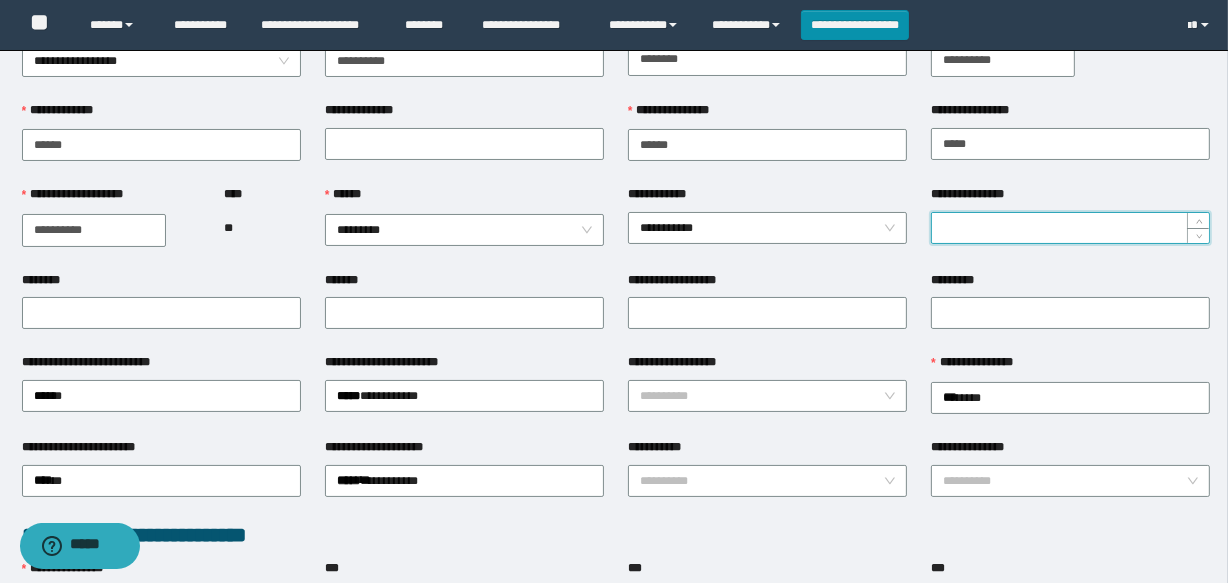 click on "**********" at bounding box center [1070, 228] 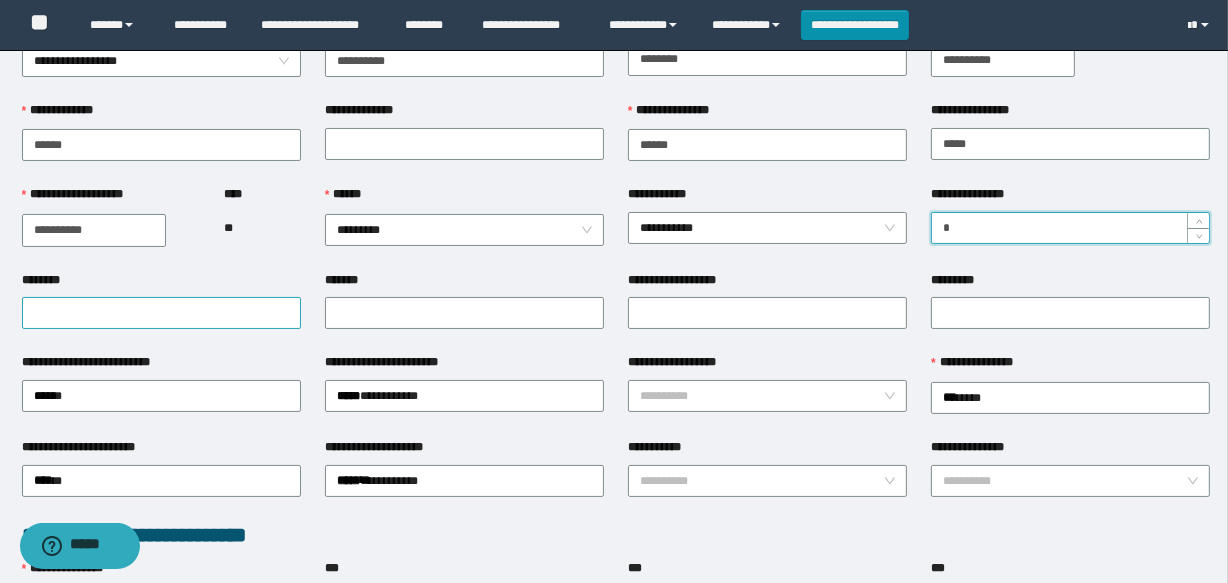 type on "*" 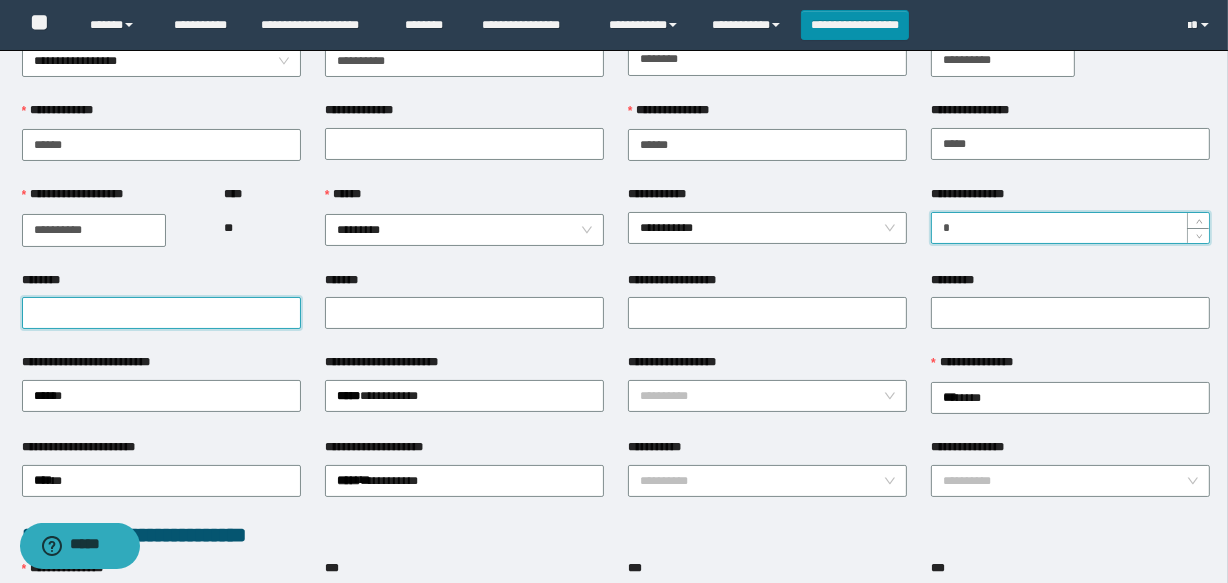 click on "********" at bounding box center (161, 313) 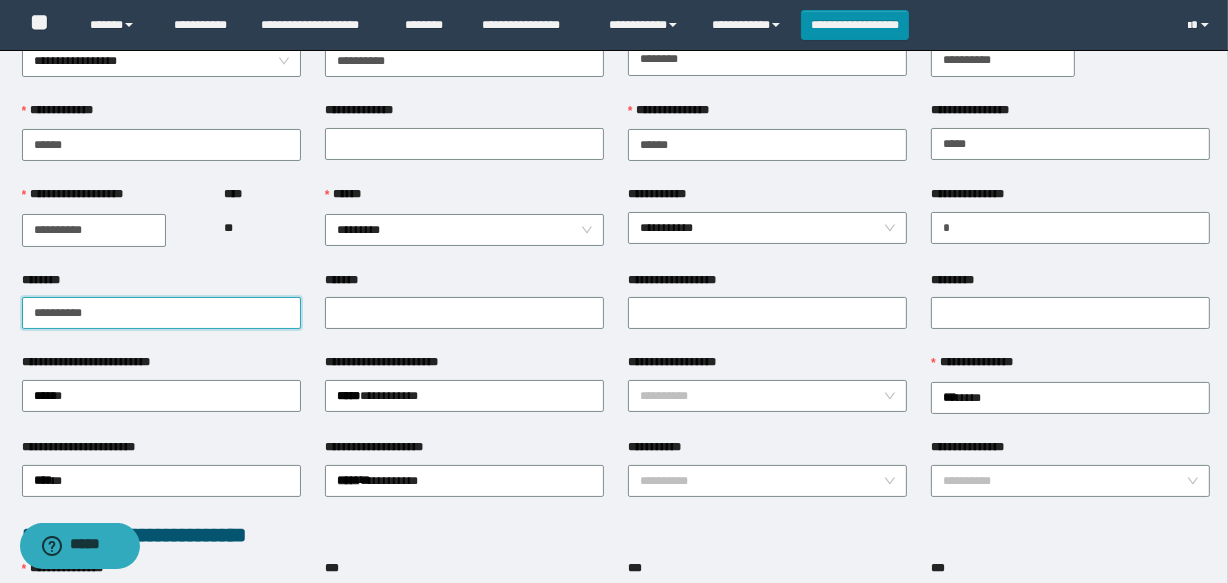 drag, startPoint x: 91, startPoint y: 314, endPoint x: 0, endPoint y: 295, distance: 92.96236 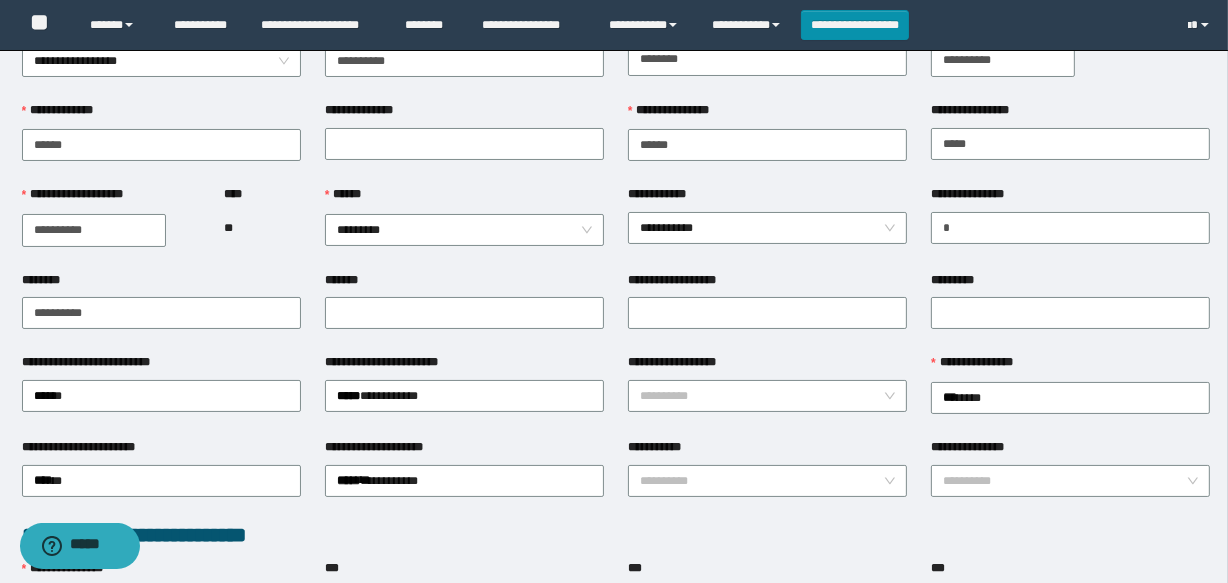 click on "*******" at bounding box center (464, 284) 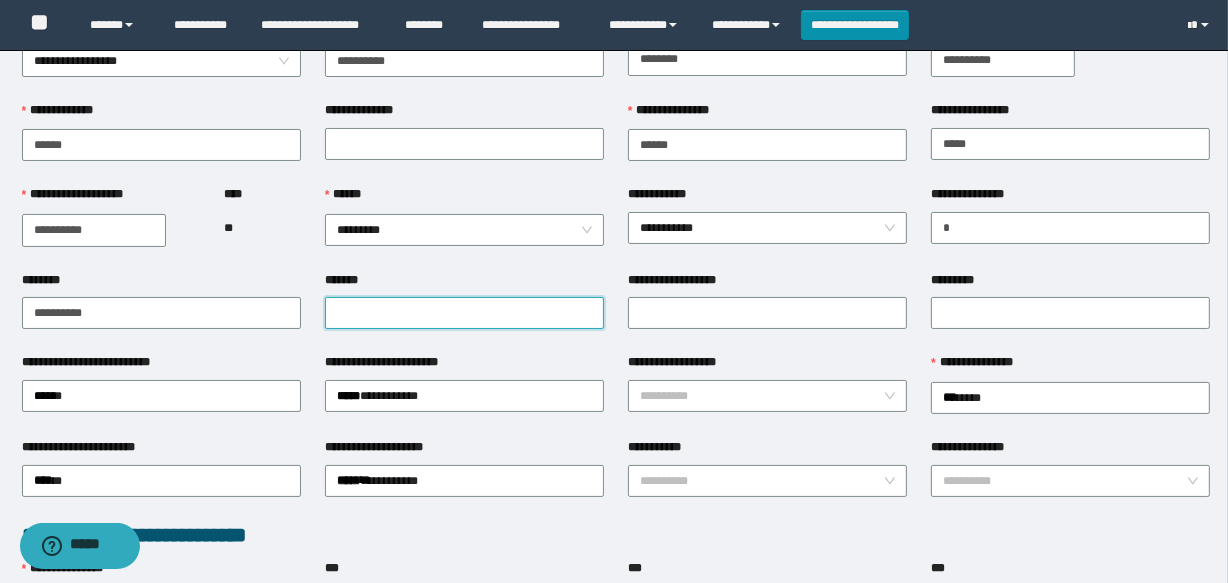 click on "*******" at bounding box center [464, 313] 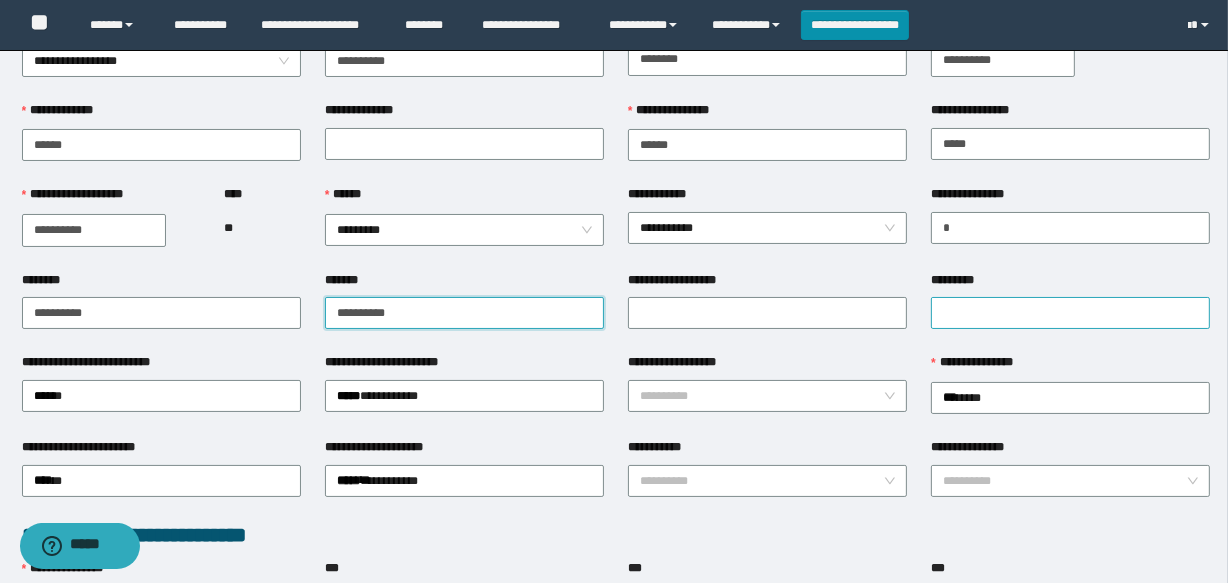 type on "**********" 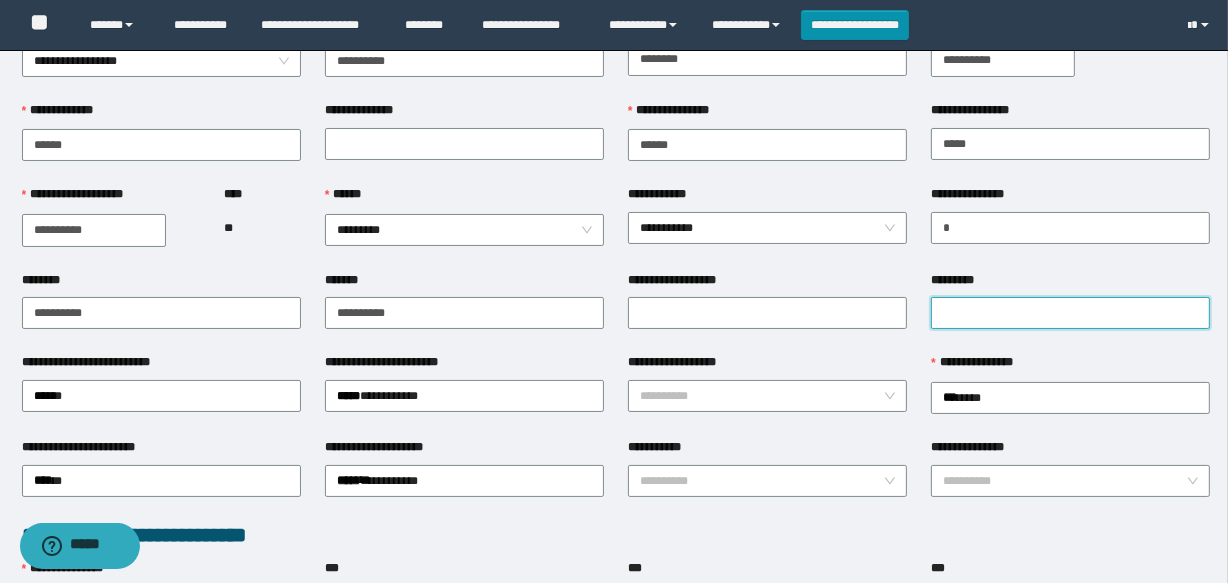 click on "*********" at bounding box center (1070, 313) 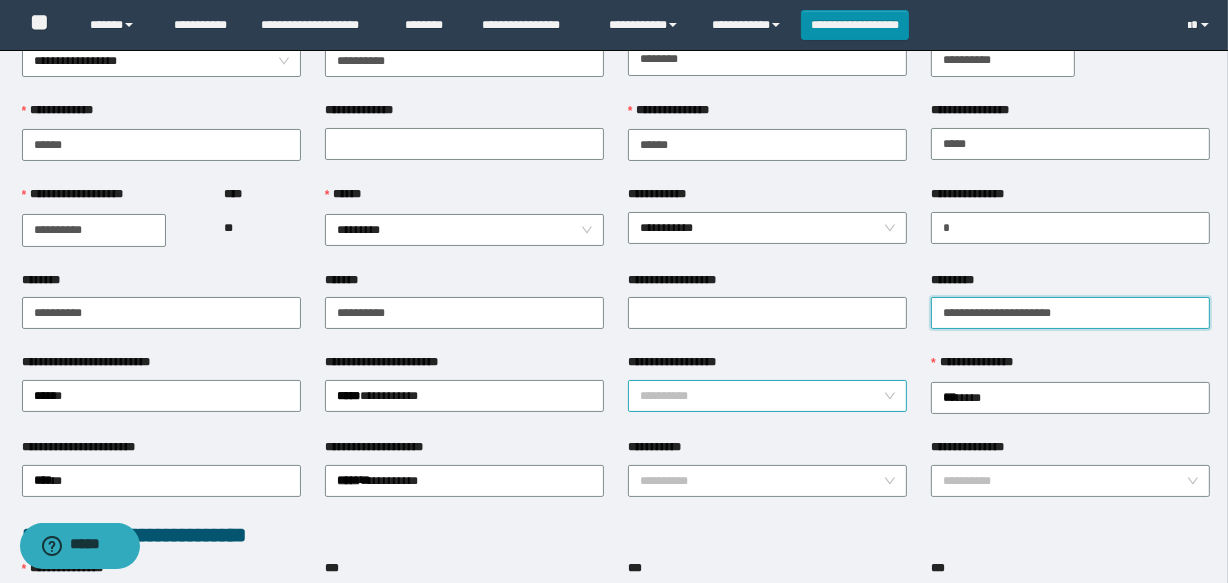 type on "**********" 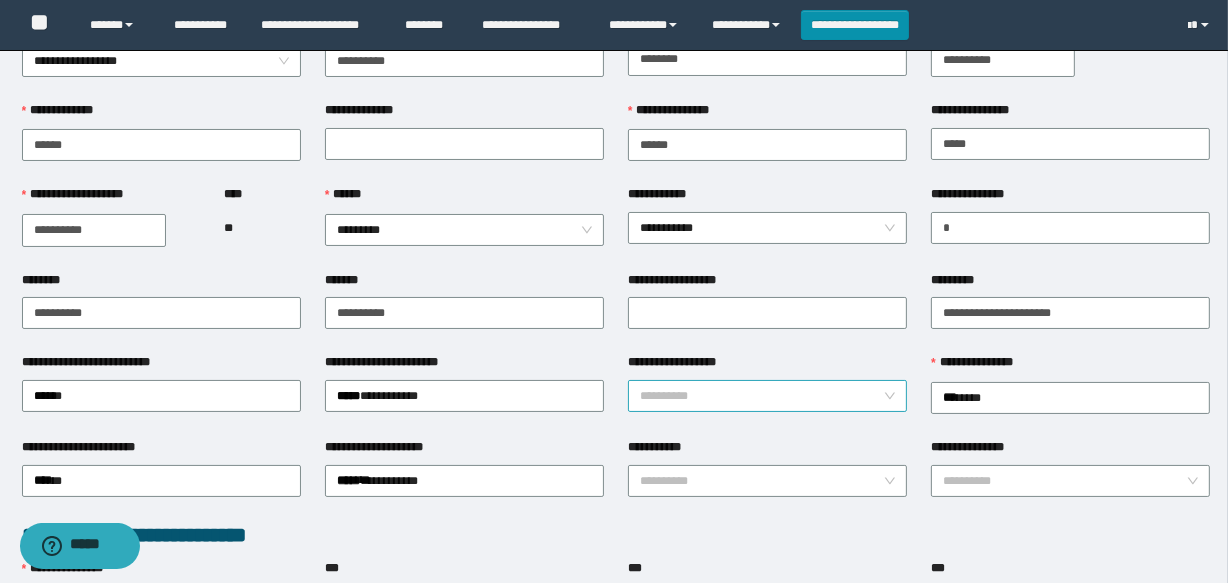 click on "**********" at bounding box center (761, 396) 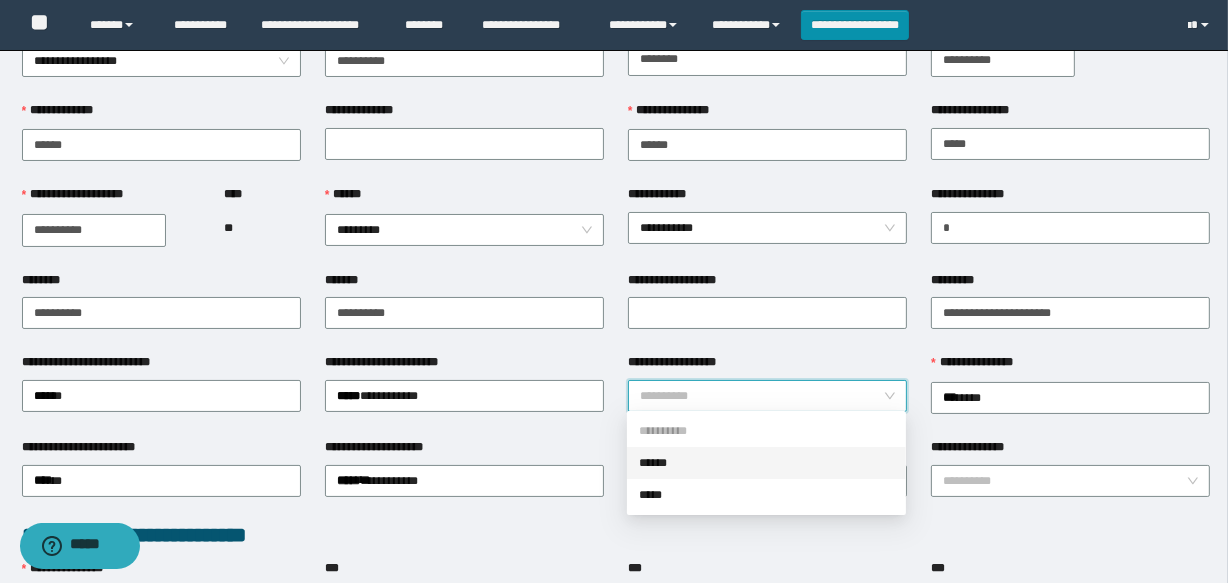 click on "******" at bounding box center [766, 463] 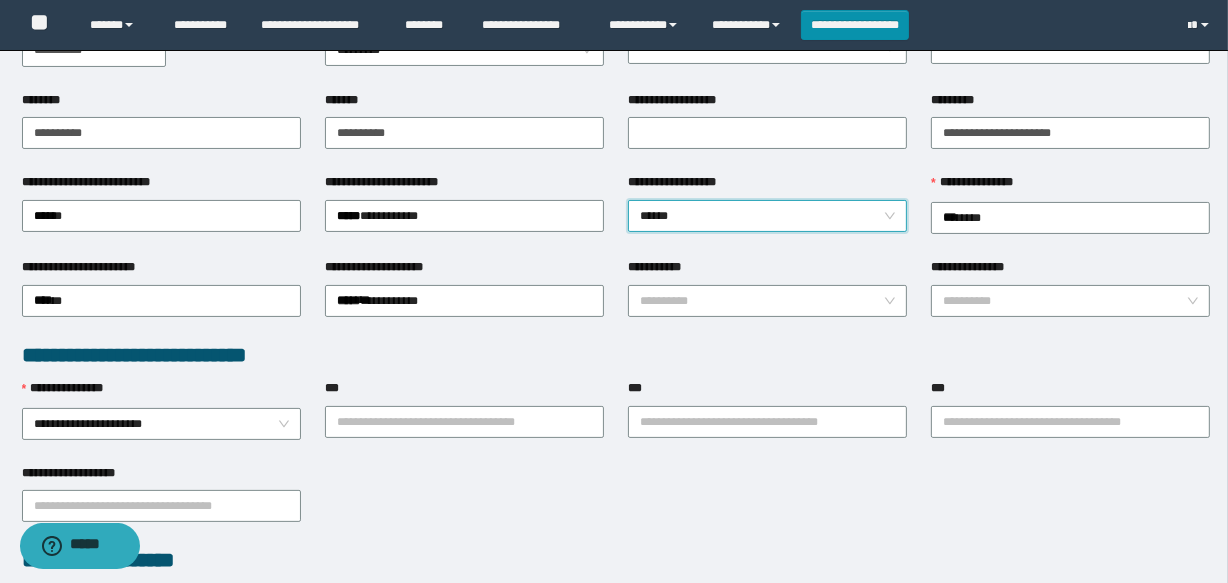 scroll, scrollTop: 272, scrollLeft: 0, axis: vertical 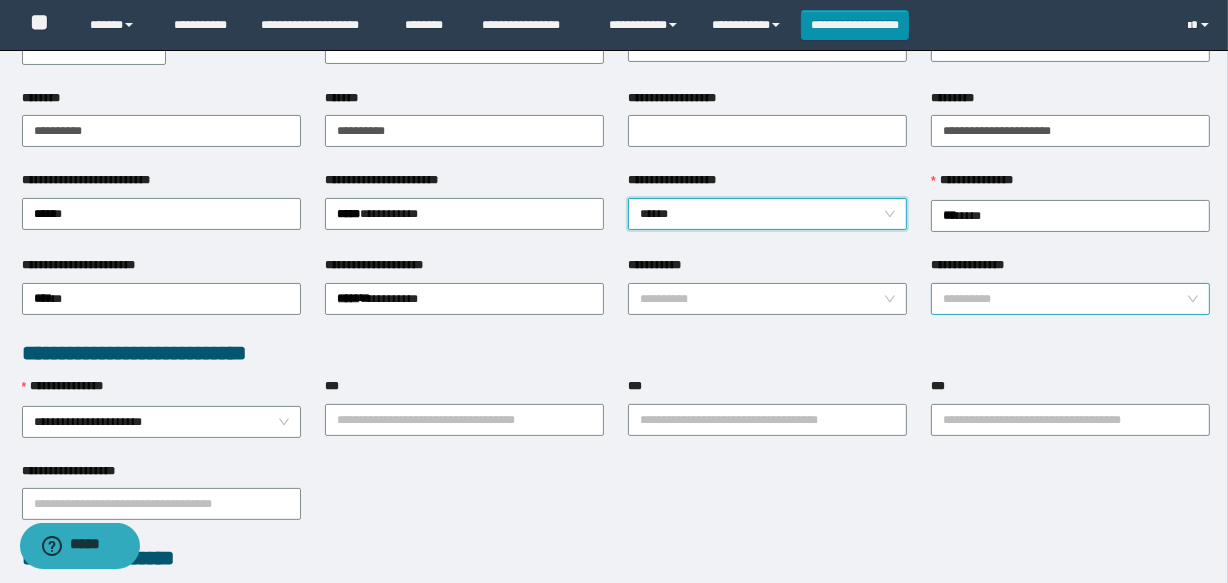 click on "**********" at bounding box center [1064, 299] 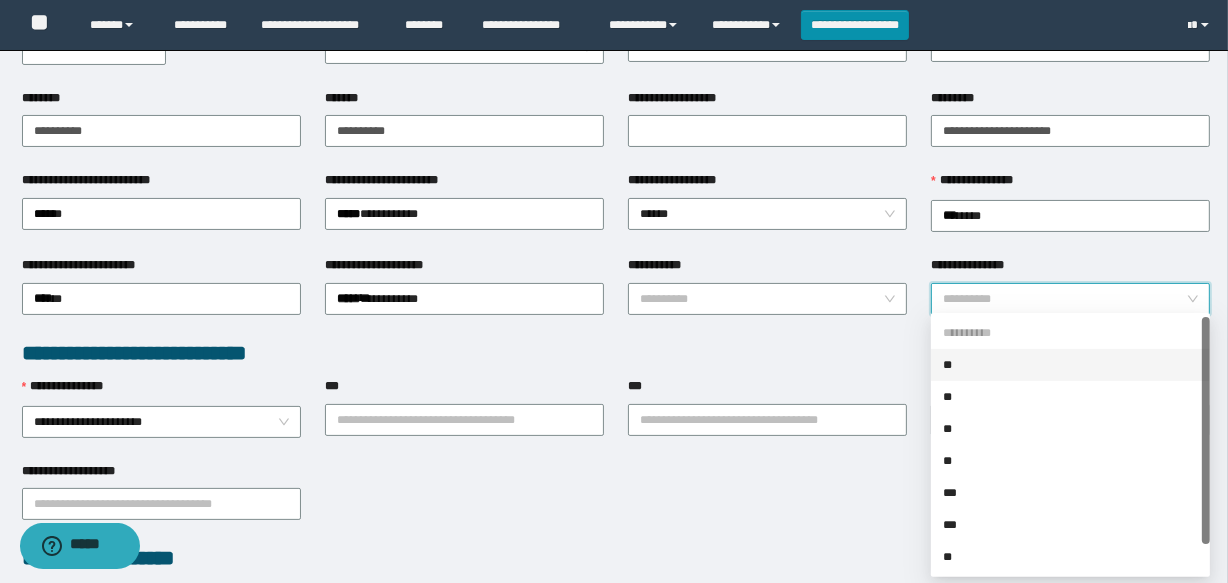 click on "**" at bounding box center (1070, 365) 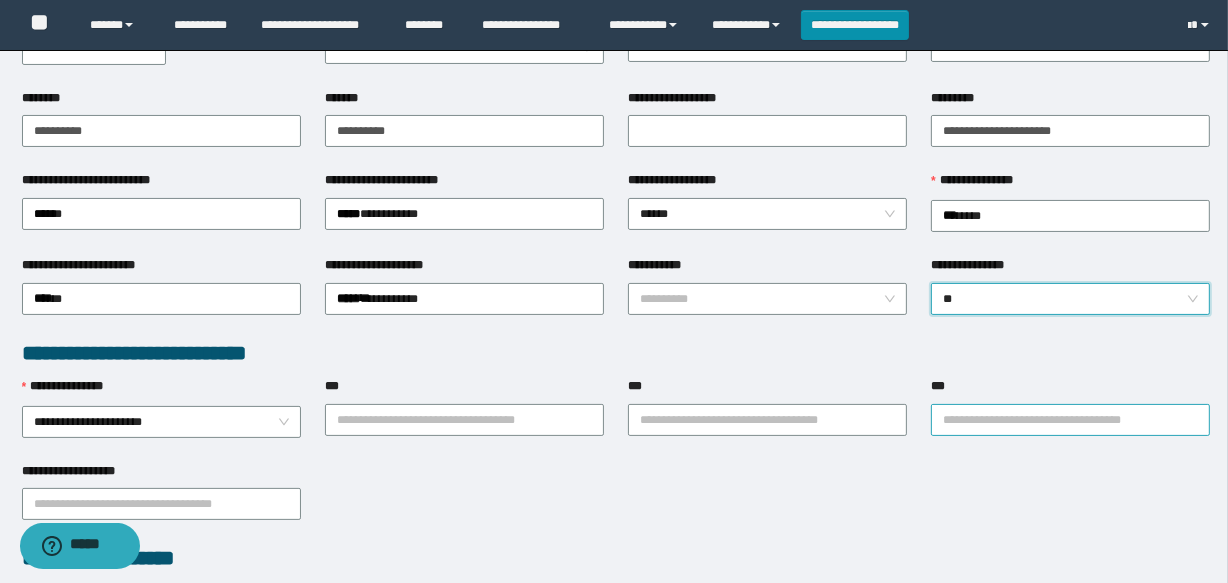 click on "***" at bounding box center [1070, 420] 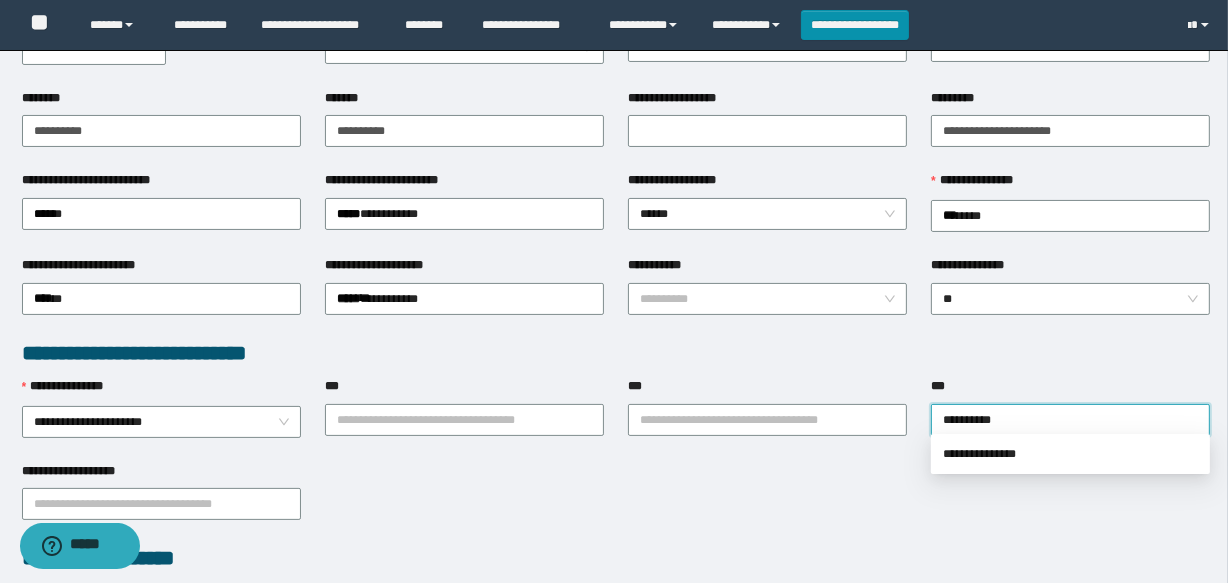 type on "**********" 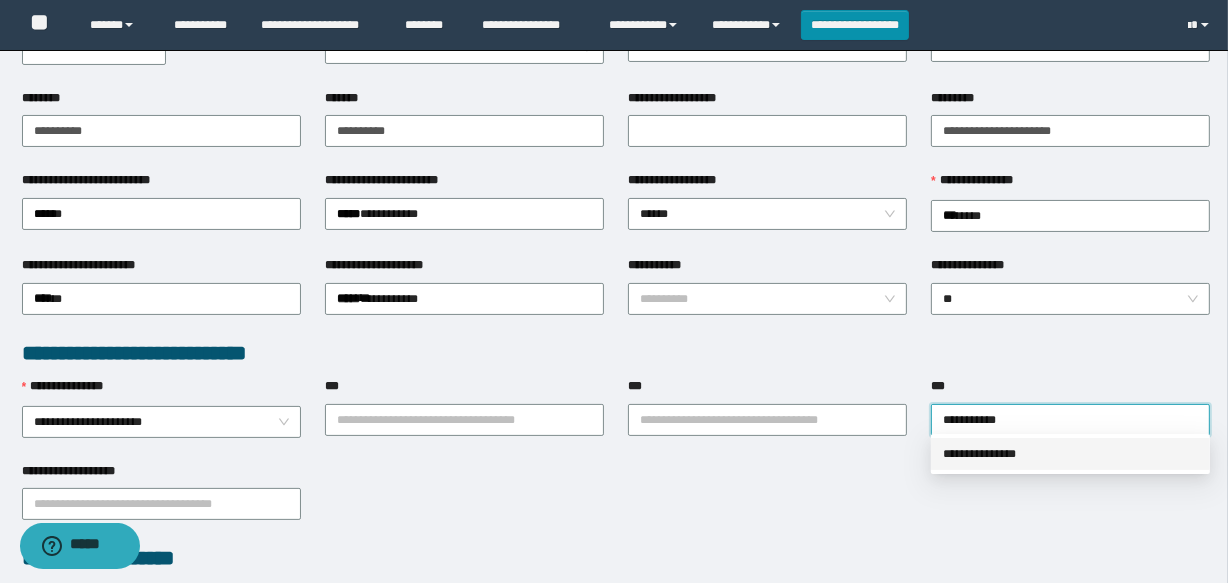 click on "**********" at bounding box center (1070, 454) 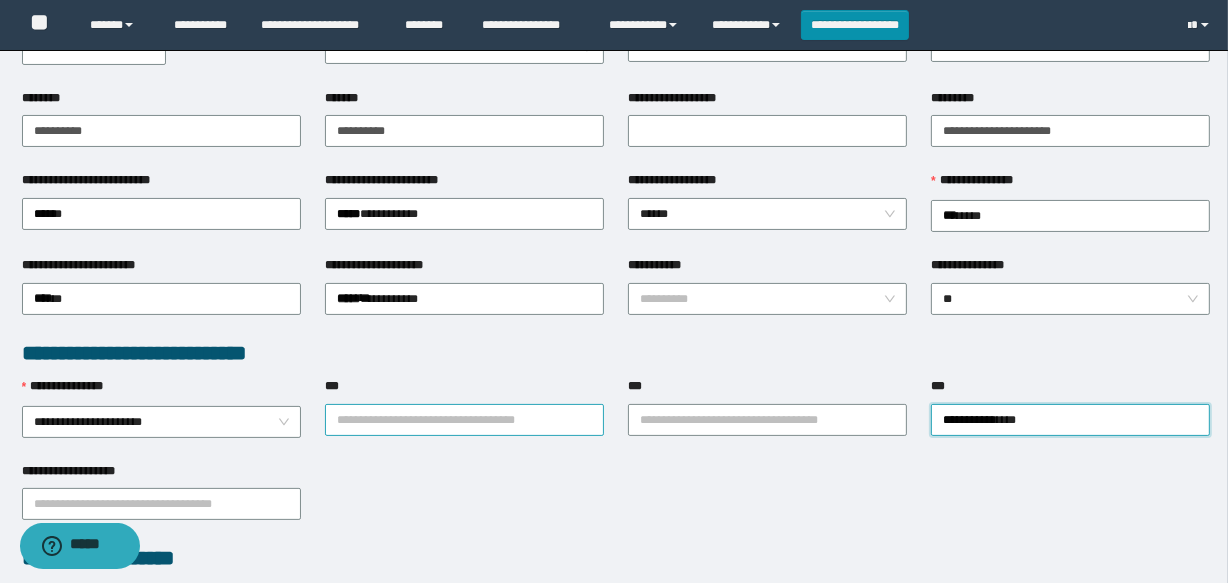 click on "***" at bounding box center (464, 420) 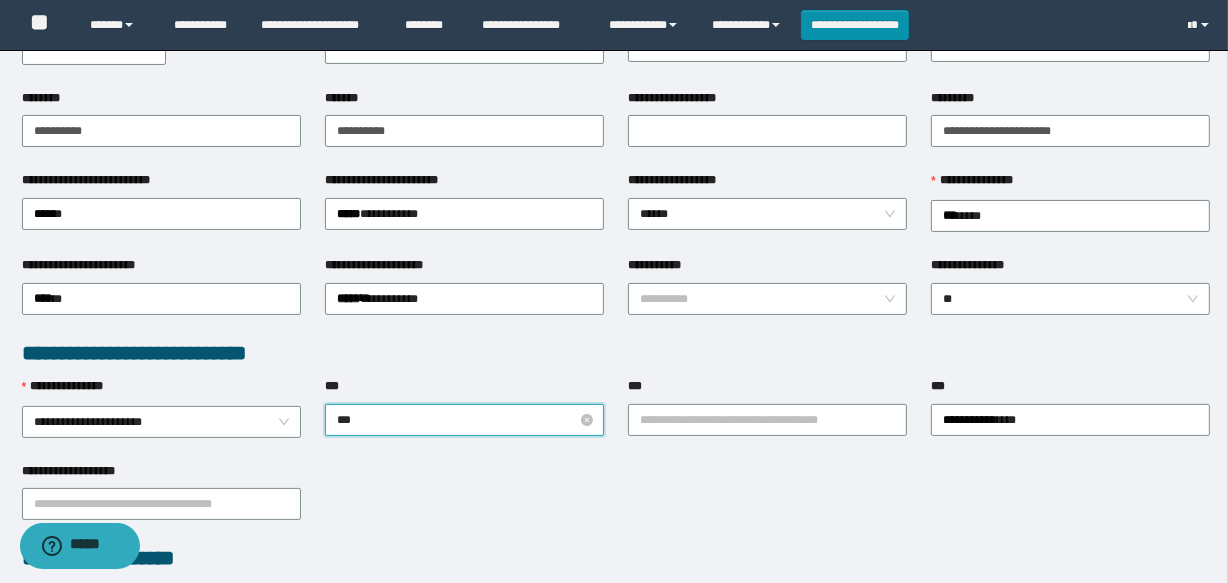 type on "****" 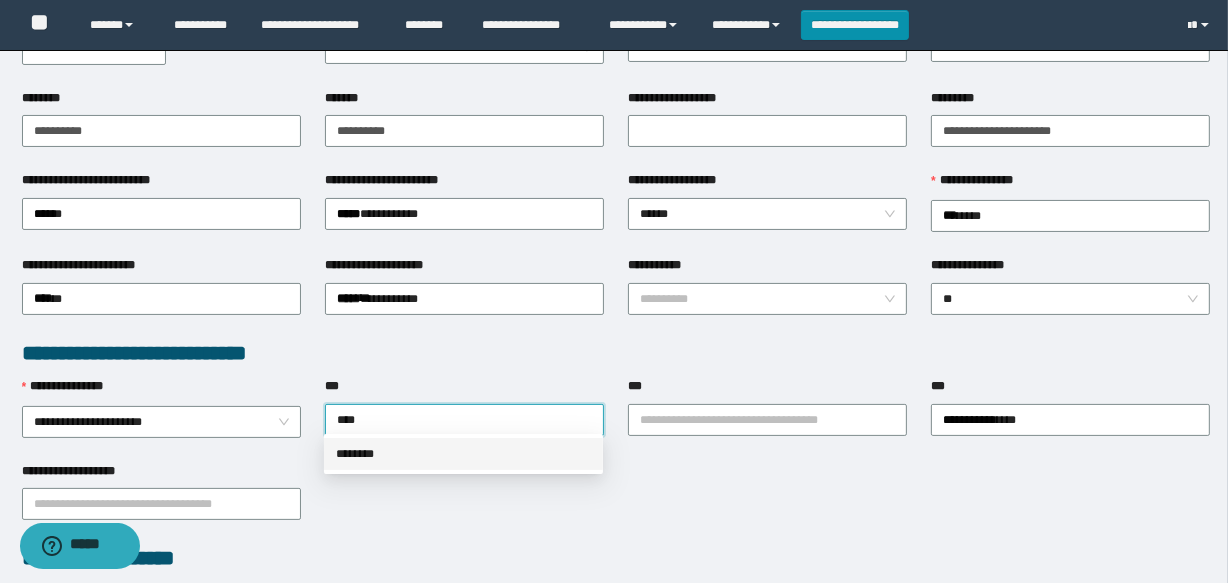 click on "********" at bounding box center (463, 454) 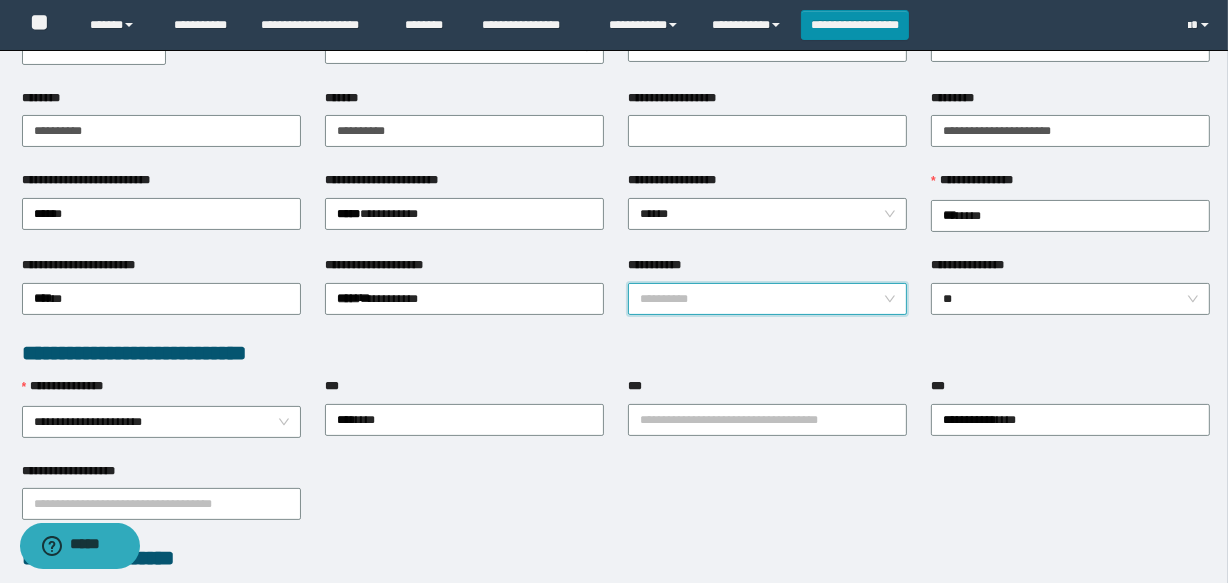 click on "**********" at bounding box center (761, 299) 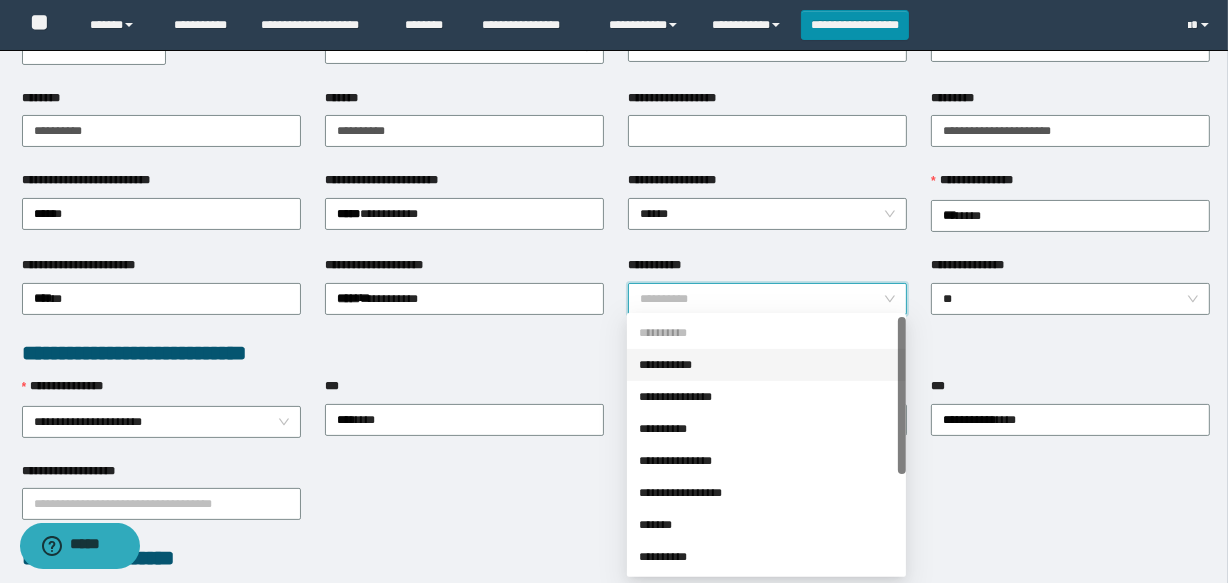 scroll, scrollTop: 90, scrollLeft: 0, axis: vertical 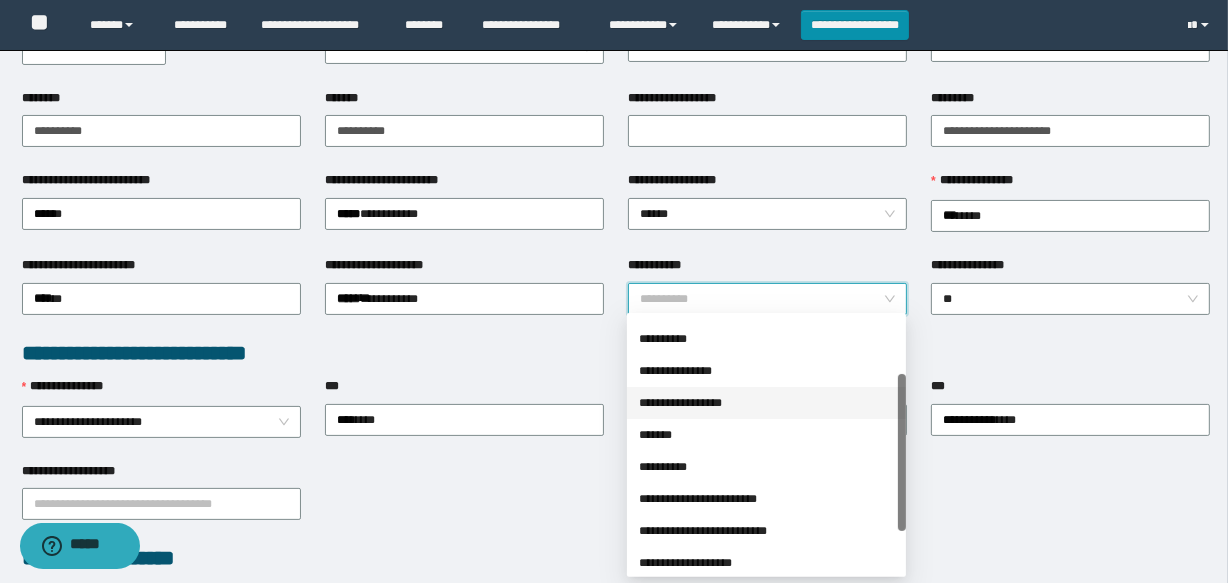 click on "**********" at bounding box center (766, 403) 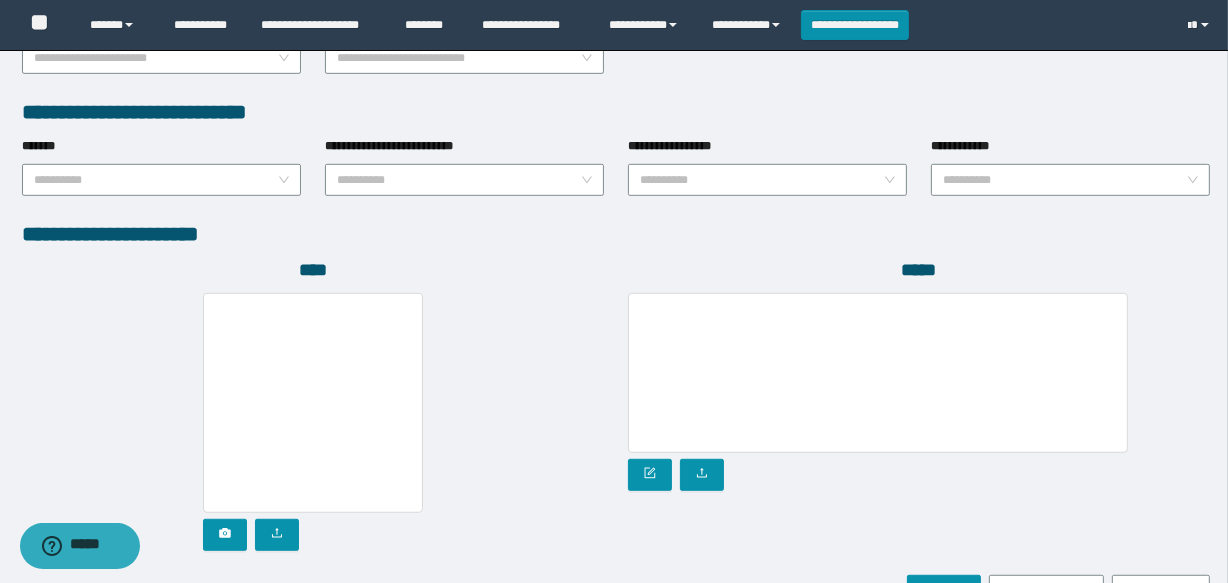 scroll, scrollTop: 1120, scrollLeft: 0, axis: vertical 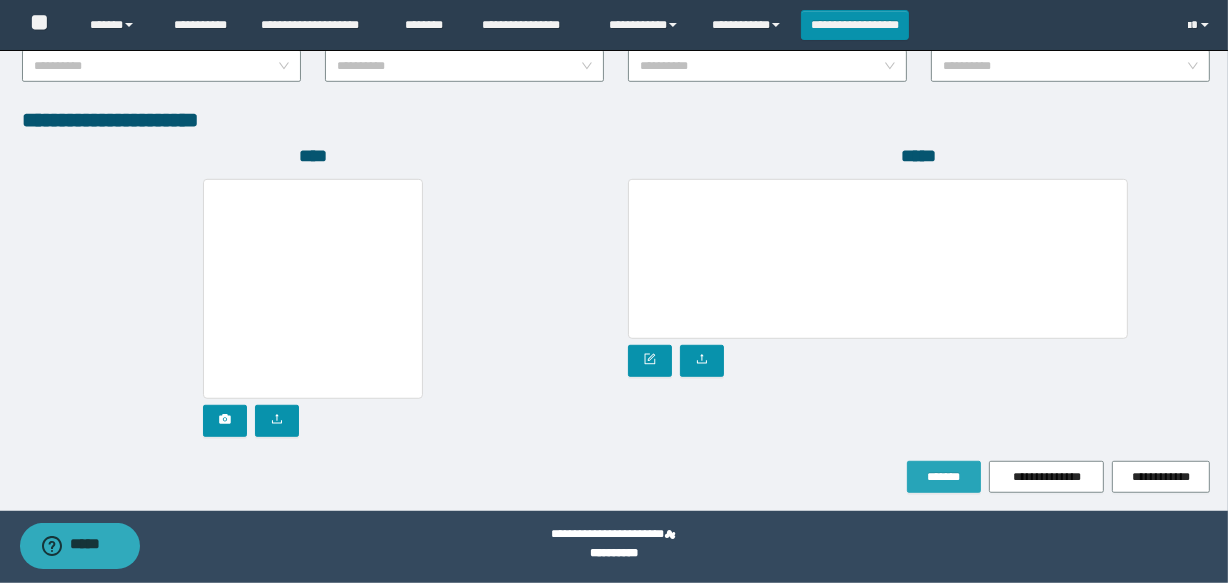 click on "*******" at bounding box center [944, 477] 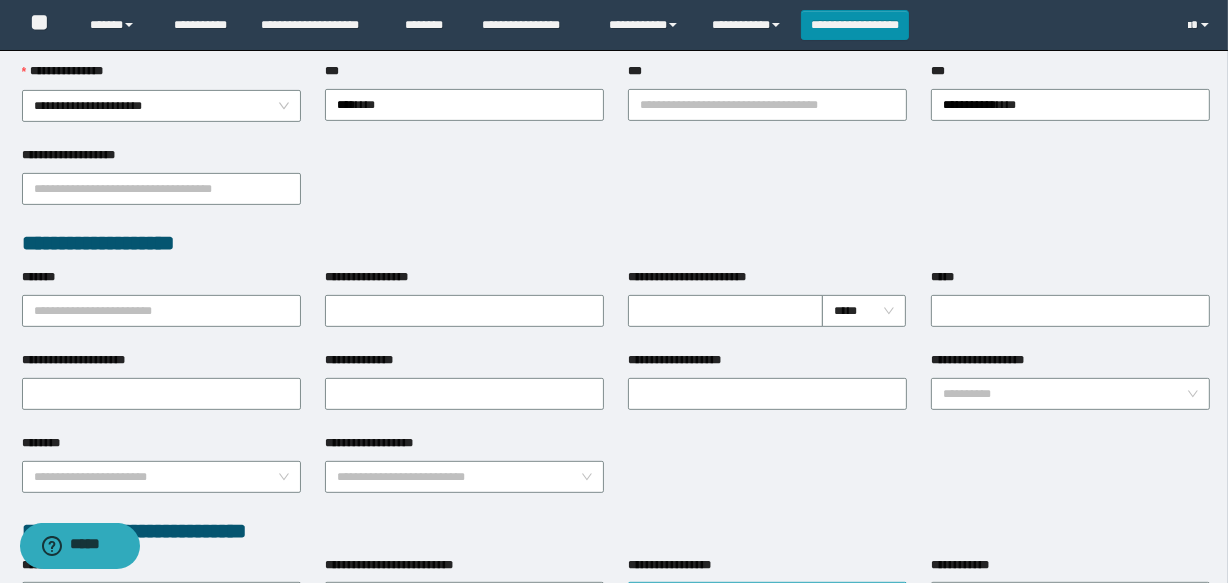 scroll, scrollTop: 626, scrollLeft: 0, axis: vertical 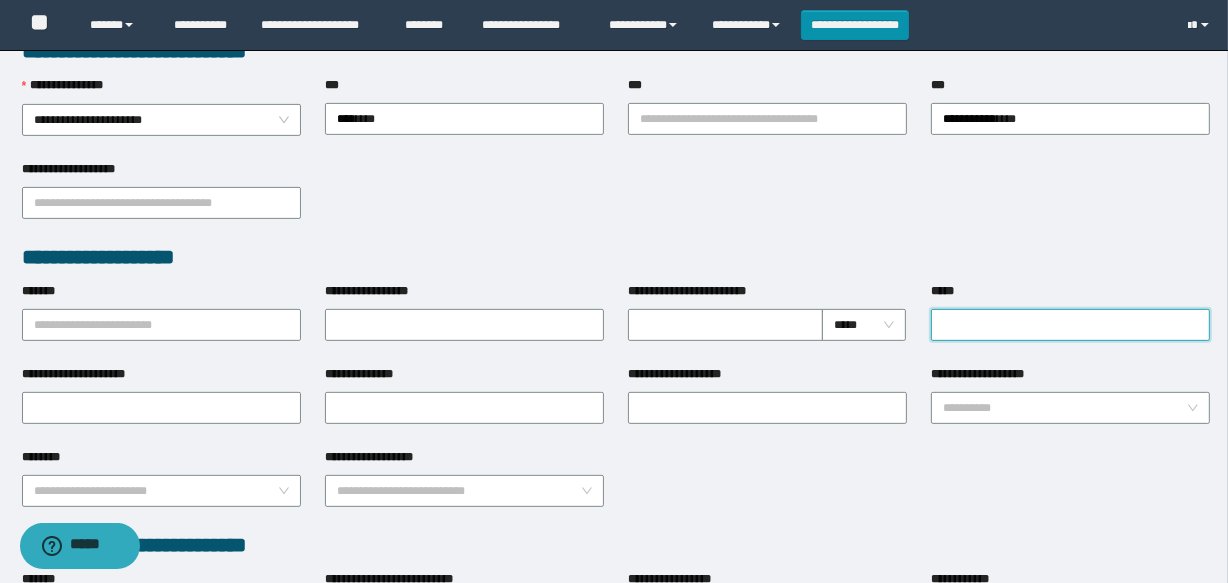 click on "*****" at bounding box center [1070, 325] 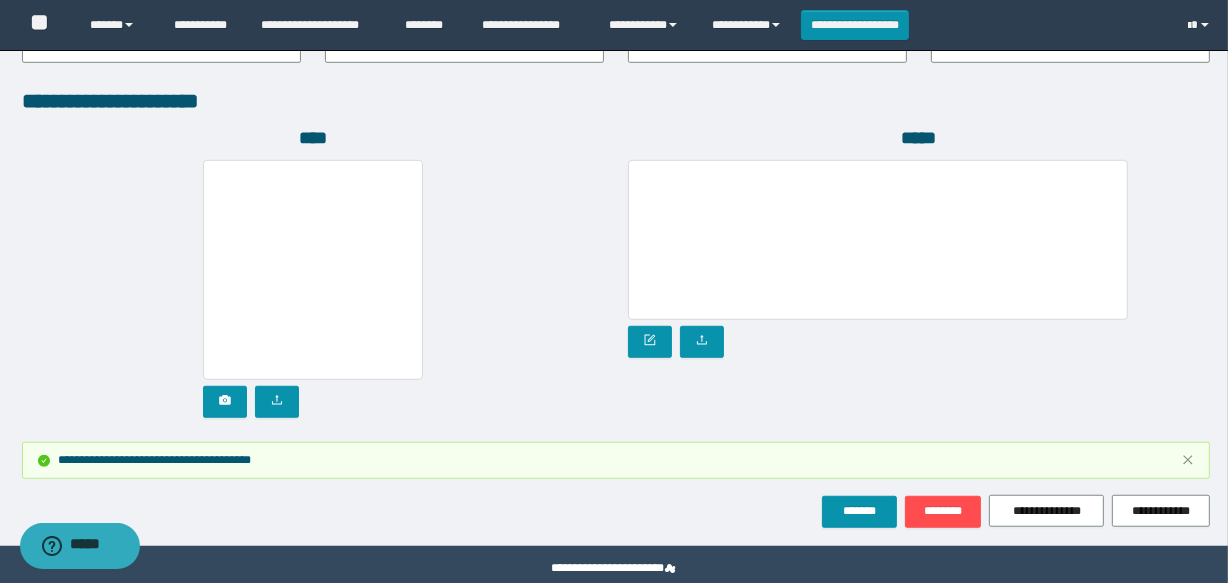 scroll, scrollTop: 1225, scrollLeft: 0, axis: vertical 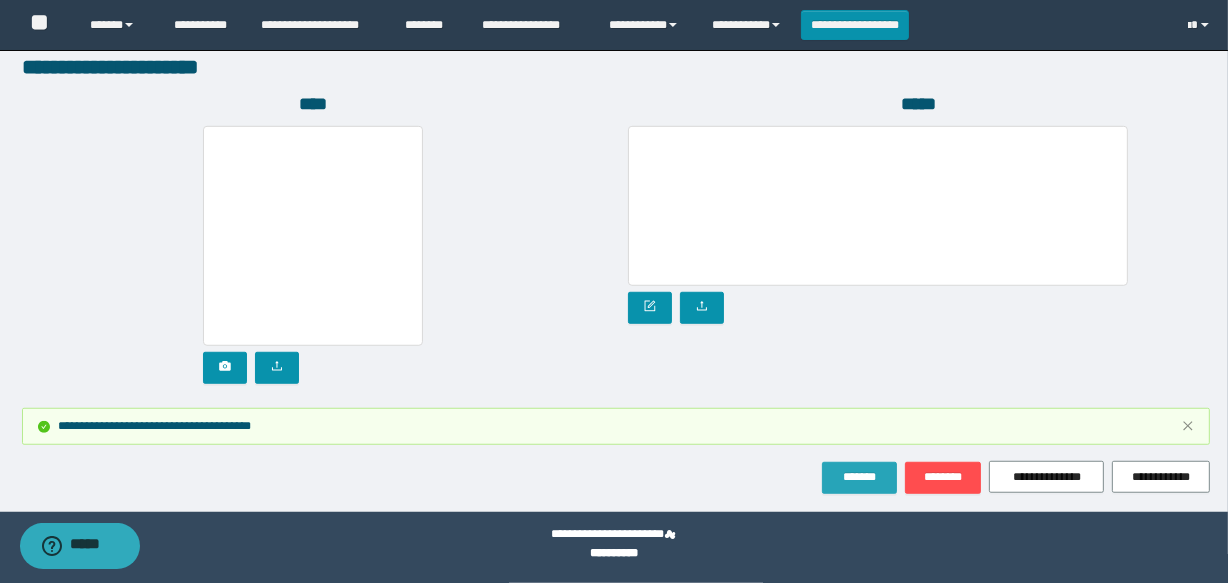 type on "*********" 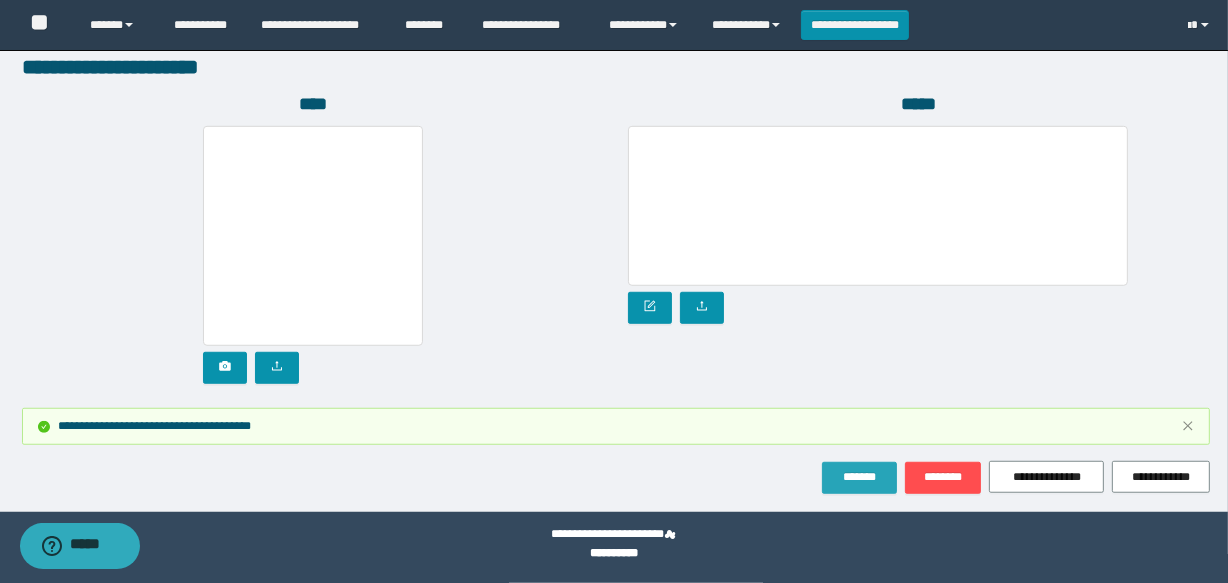 click on "*******" at bounding box center [859, 477] 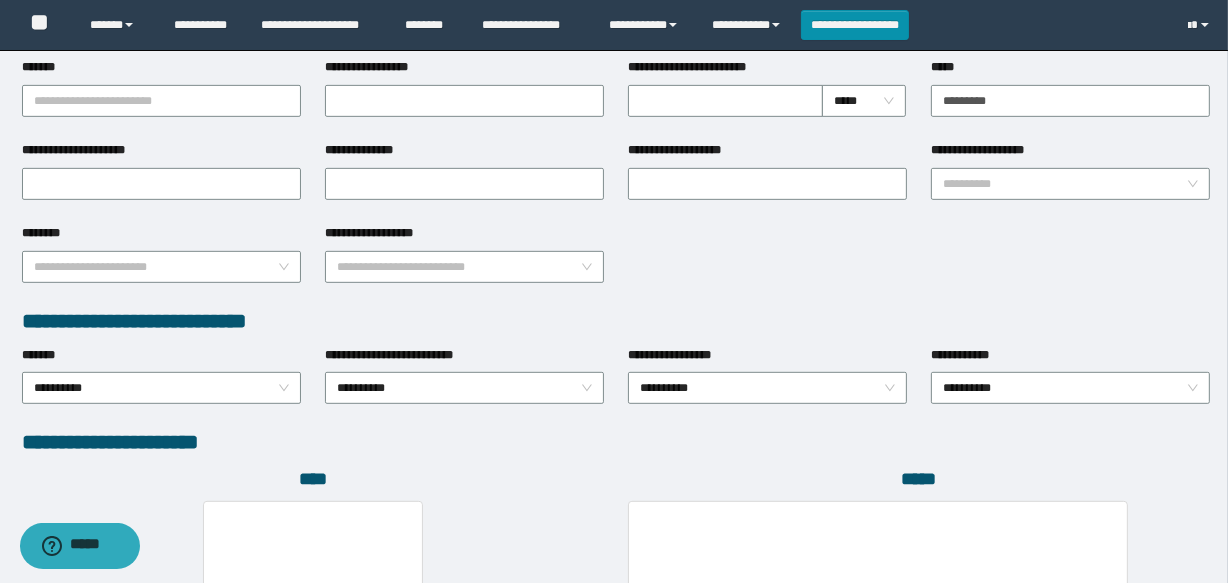 scroll, scrollTop: 861, scrollLeft: 0, axis: vertical 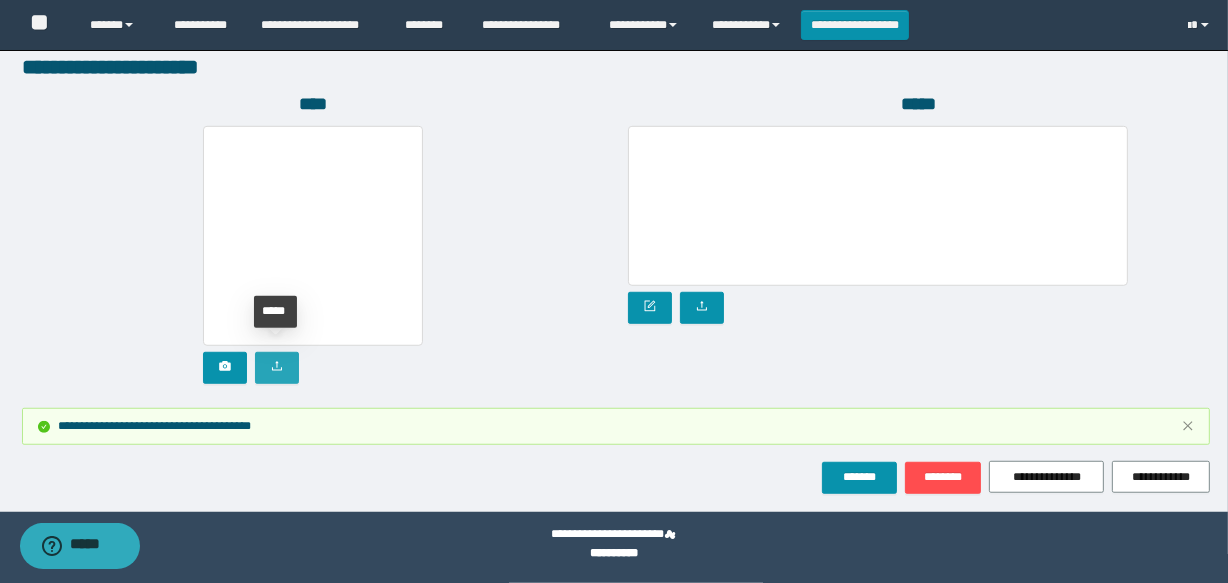 click at bounding box center (277, 368) 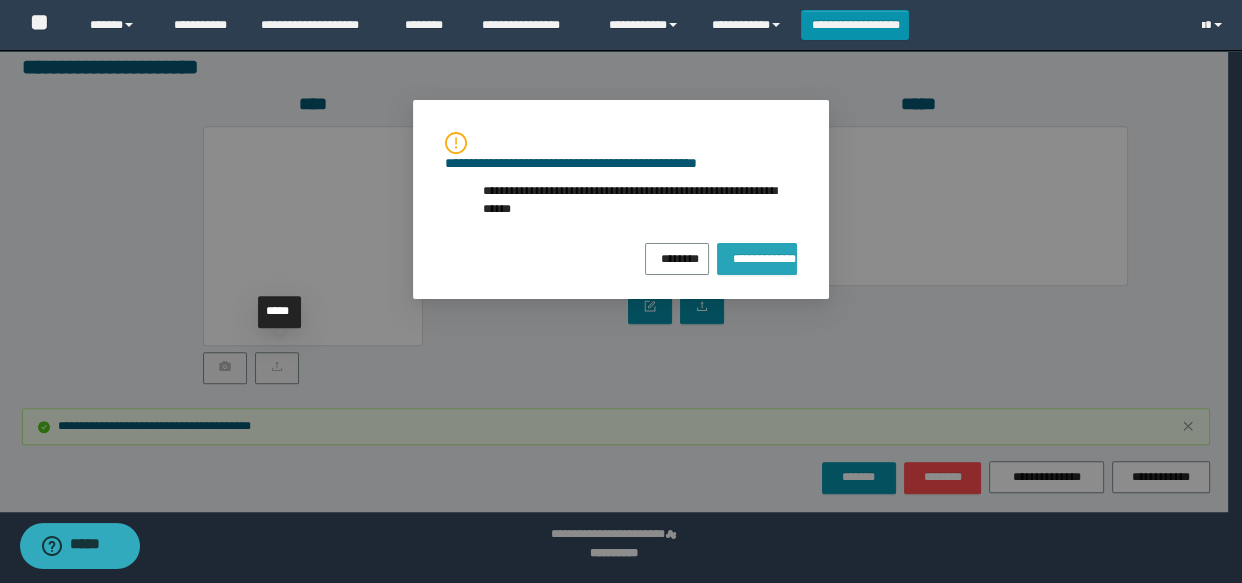 click on "**********" at bounding box center (757, 259) 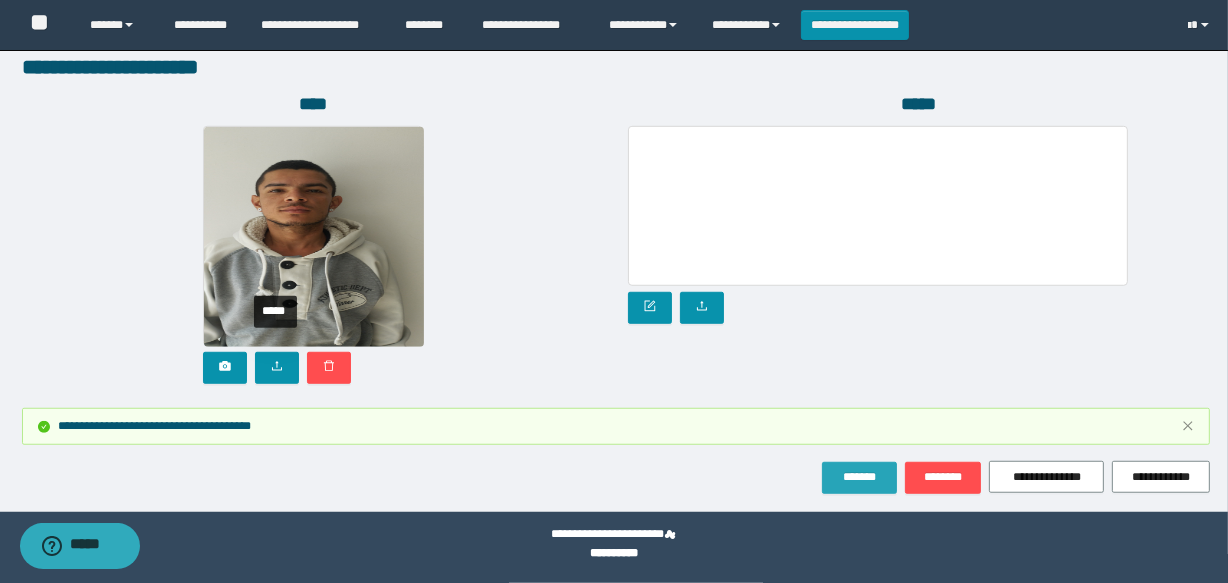 click on "*******" at bounding box center (859, 478) 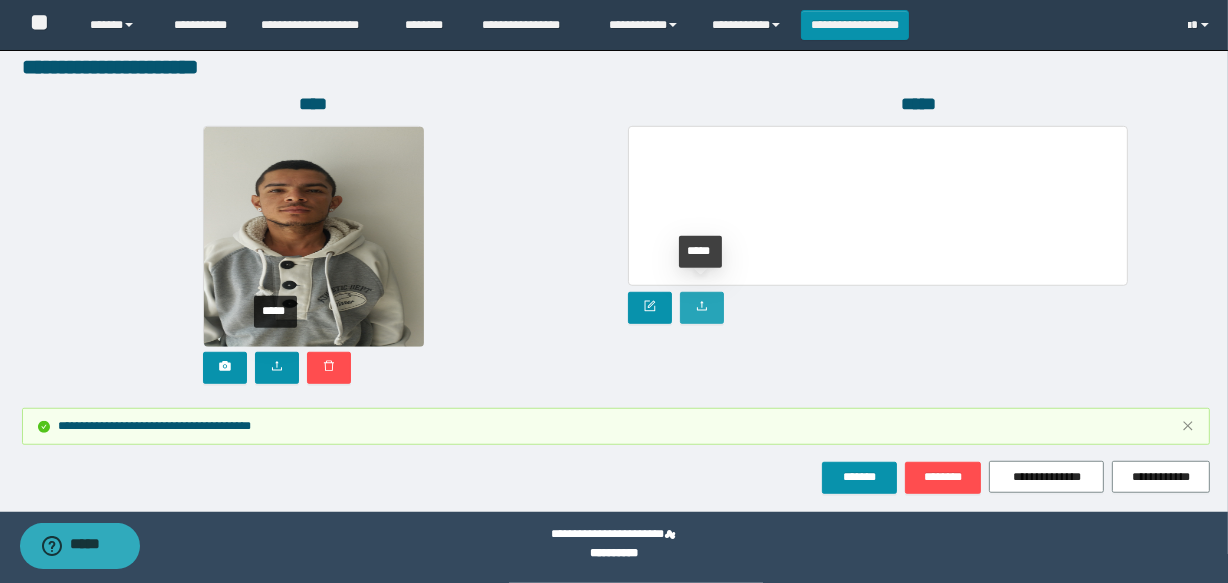click at bounding box center (702, 308) 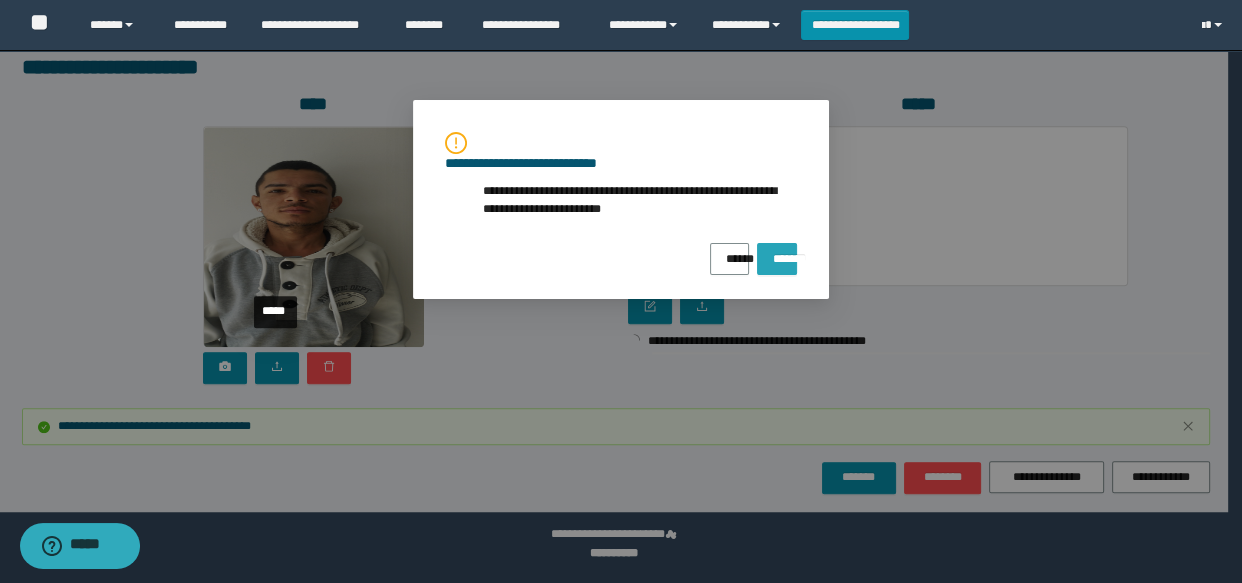 click on "*******" at bounding box center (777, 252) 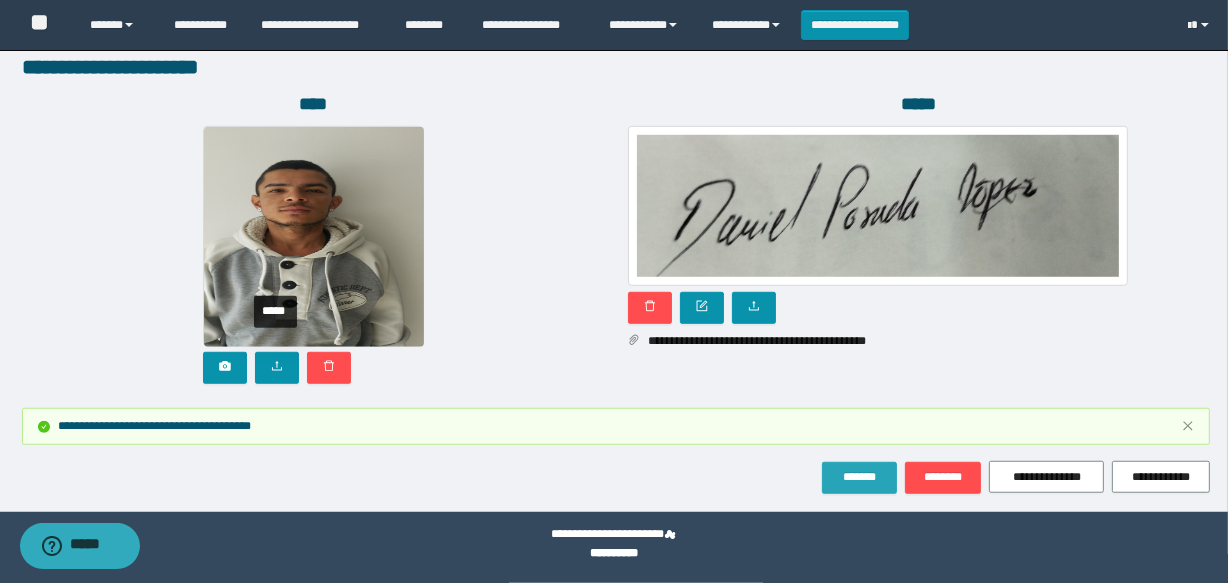 click on "*******" at bounding box center (859, 477) 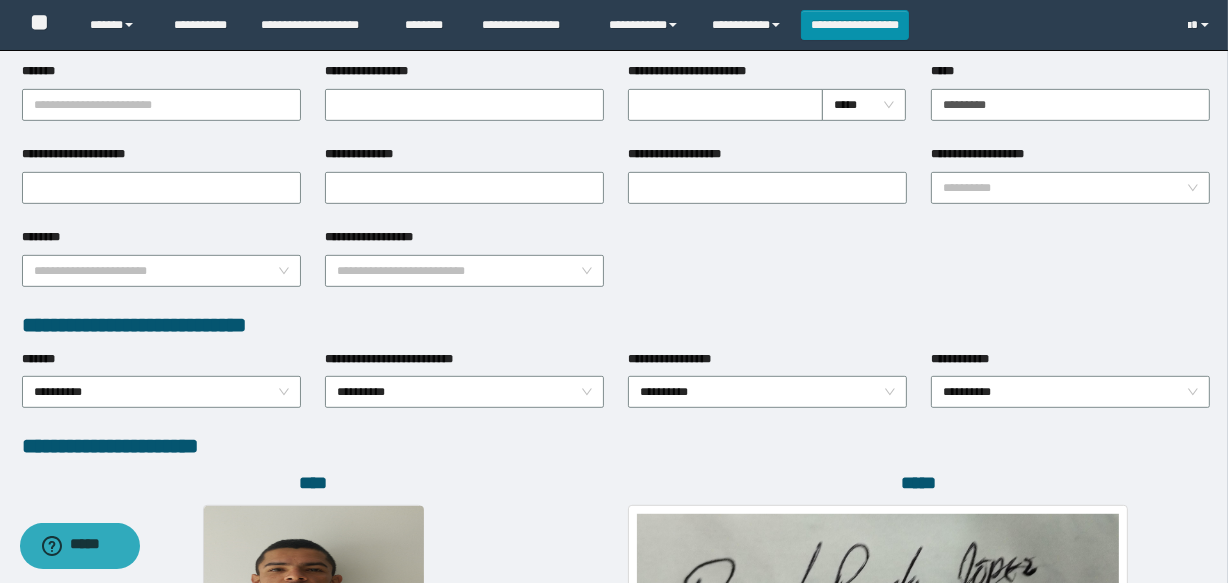 scroll, scrollTop: 589, scrollLeft: 0, axis: vertical 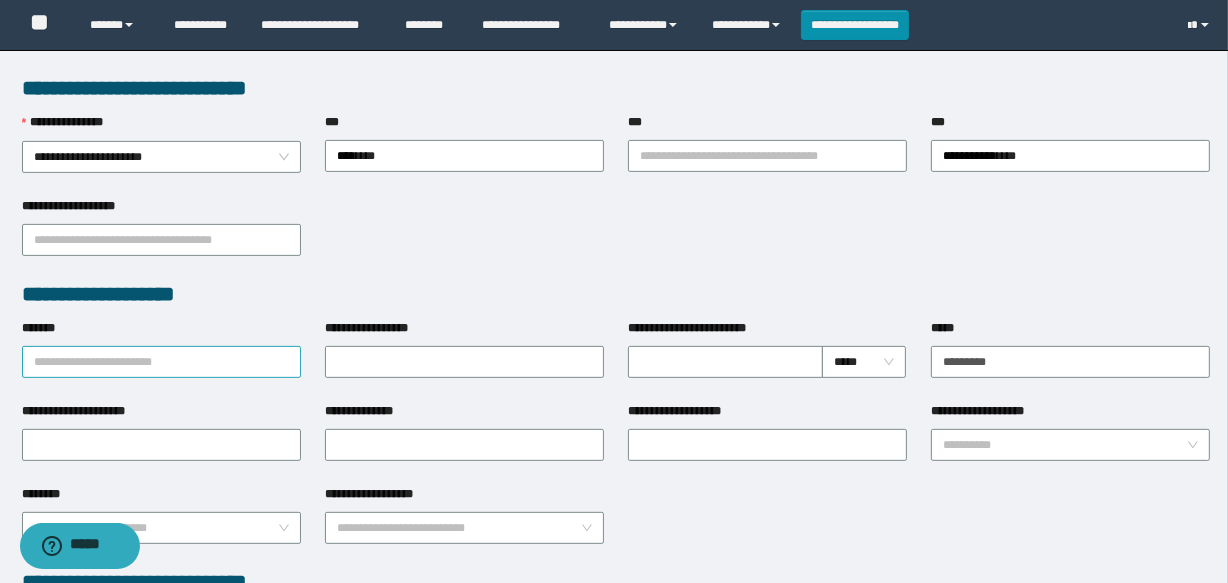 click on "*******" at bounding box center (161, 362) 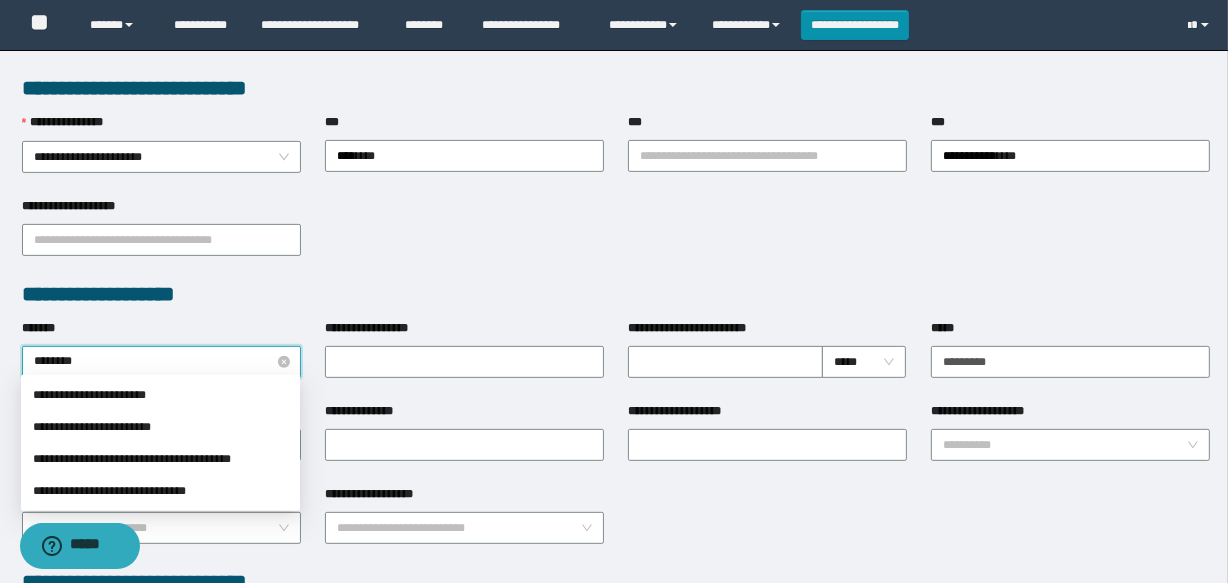 type on "*********" 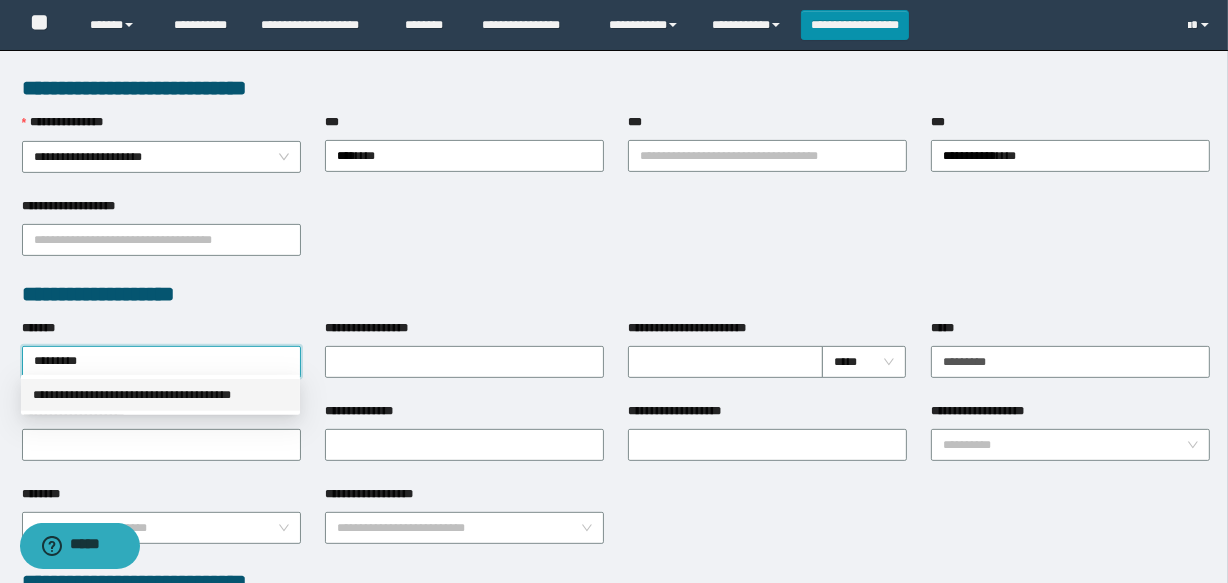 click on "**********" at bounding box center [160, 395] 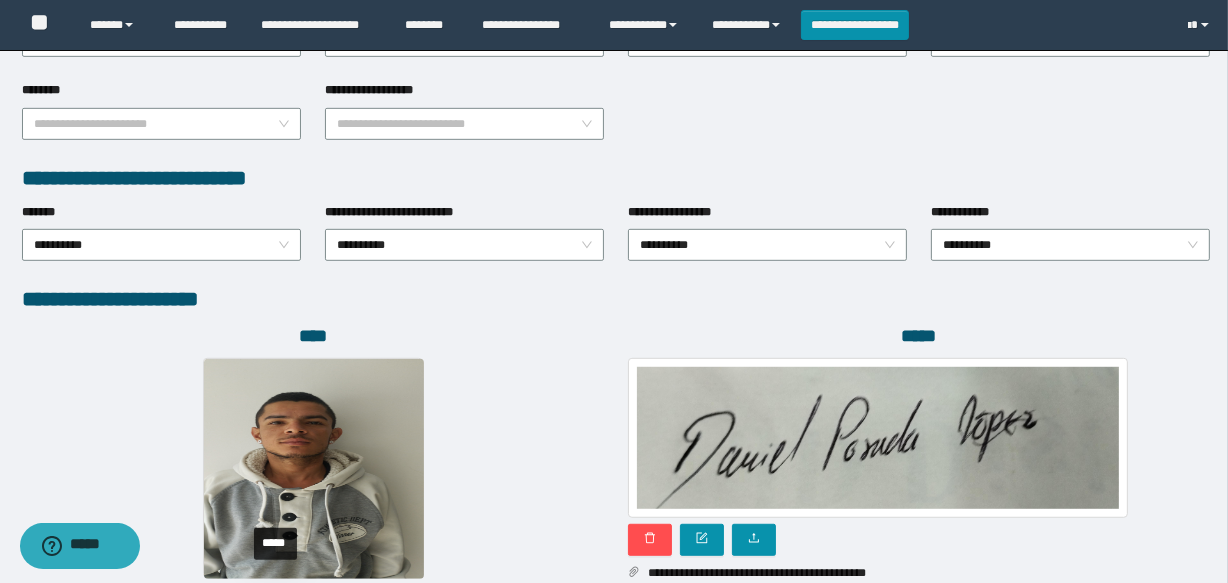 scroll, scrollTop: 1225, scrollLeft: 0, axis: vertical 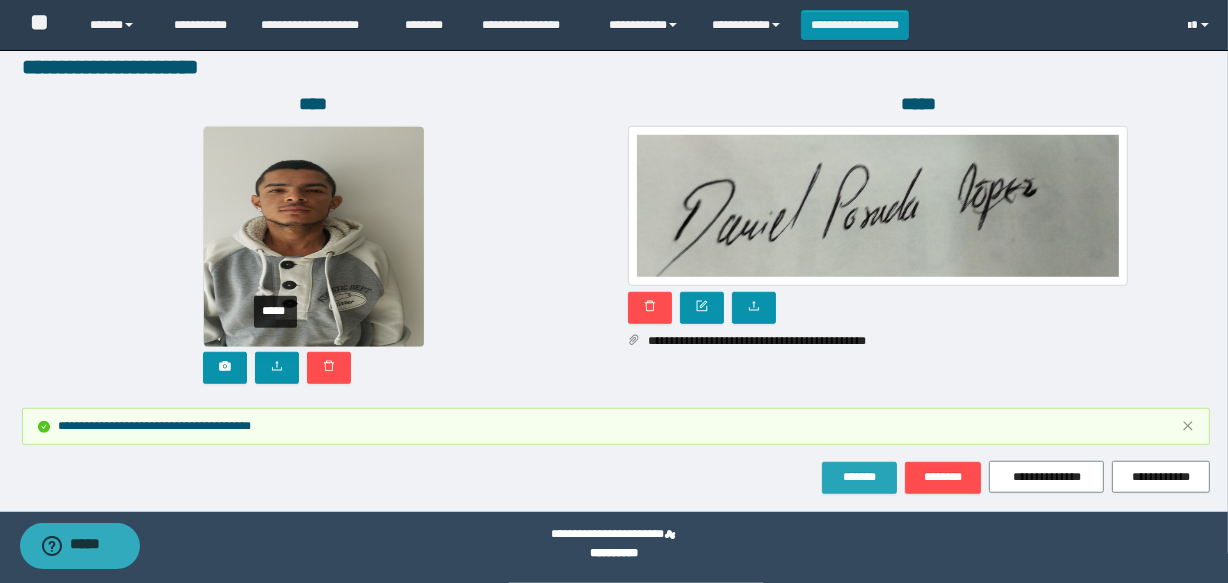 click on "*******" at bounding box center [859, 477] 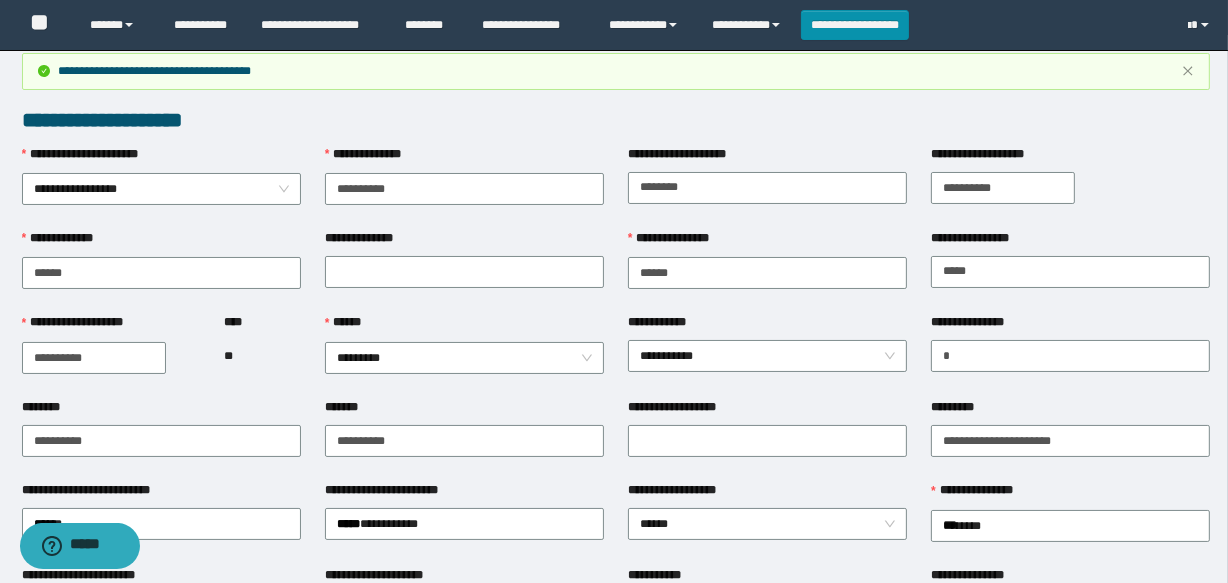 scroll, scrollTop: 0, scrollLeft: 0, axis: both 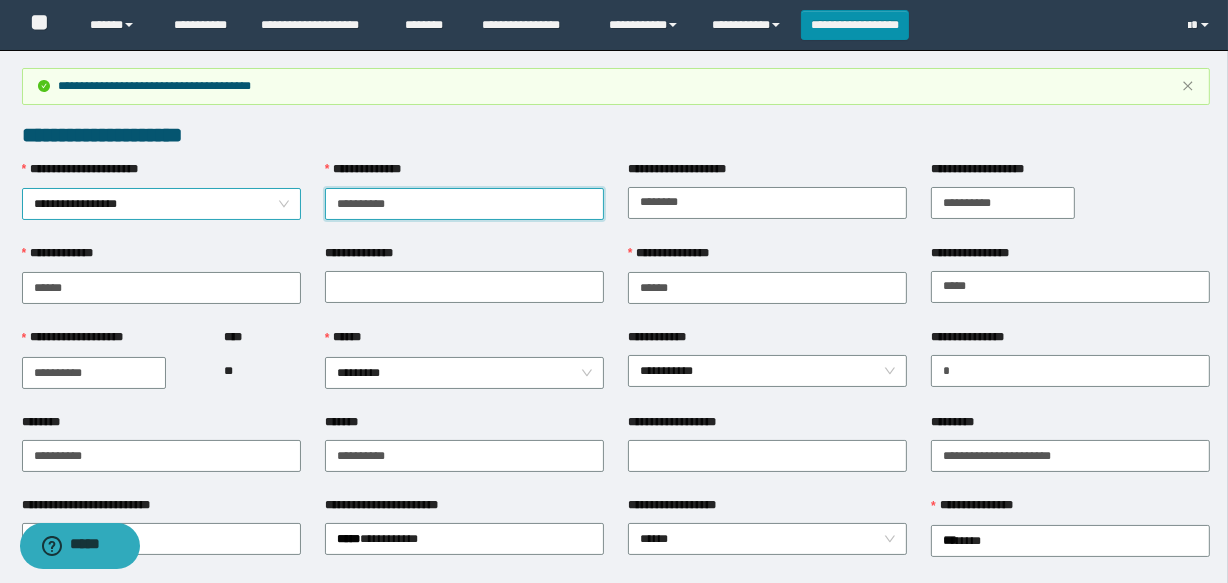 drag, startPoint x: 471, startPoint y: 192, endPoint x: 45, endPoint y: 202, distance: 426.11734 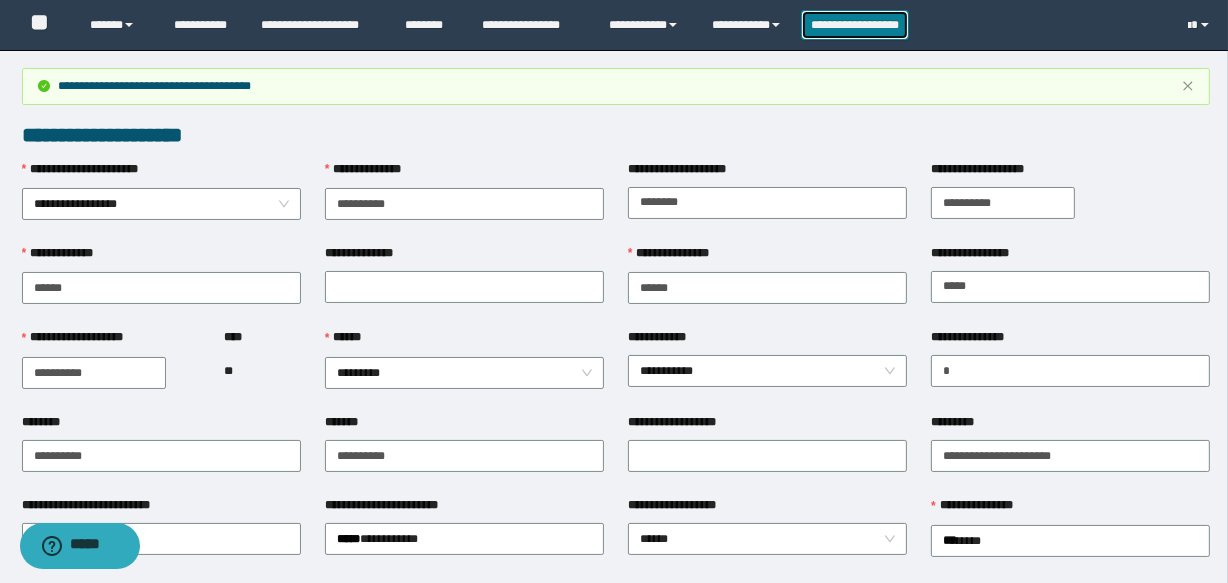 click on "**********" at bounding box center [855, 25] 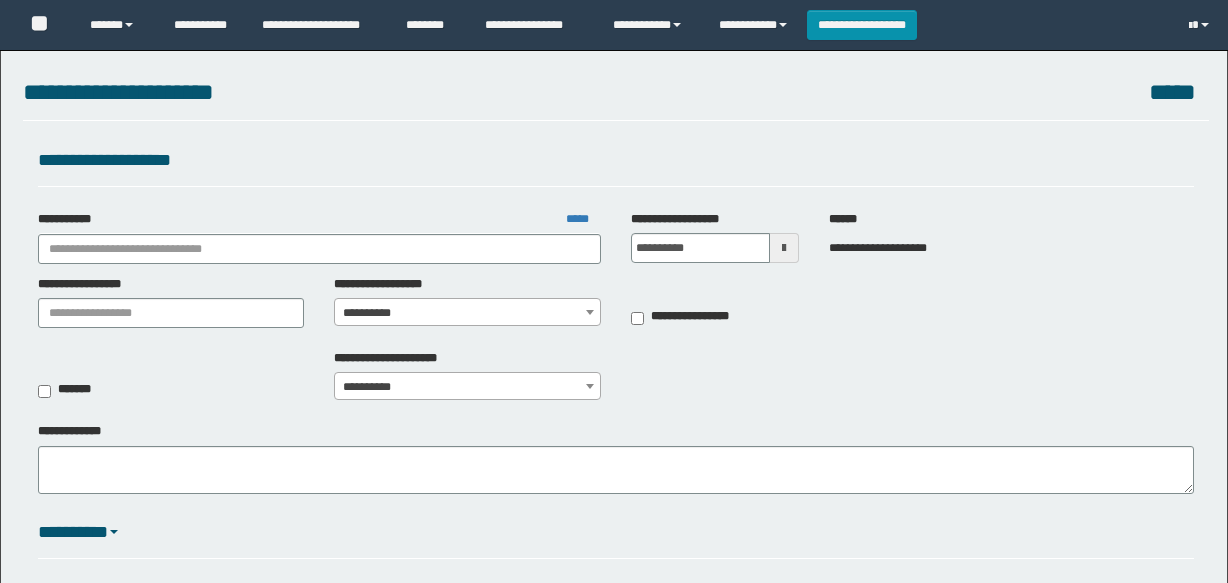 scroll, scrollTop: 0, scrollLeft: 0, axis: both 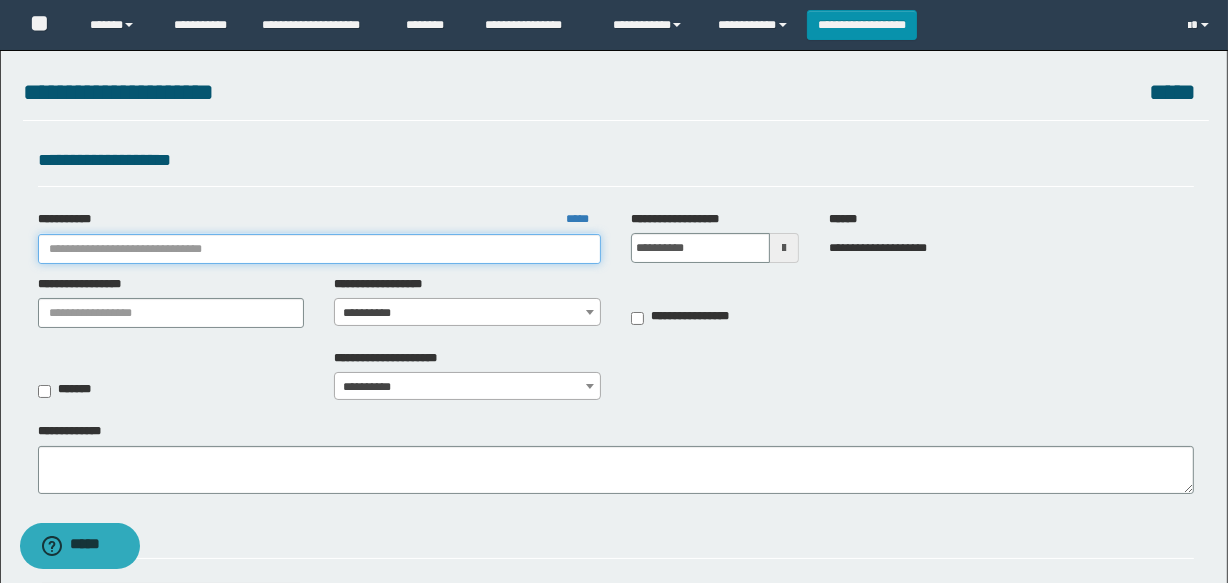 click on "**********" at bounding box center (319, 249) 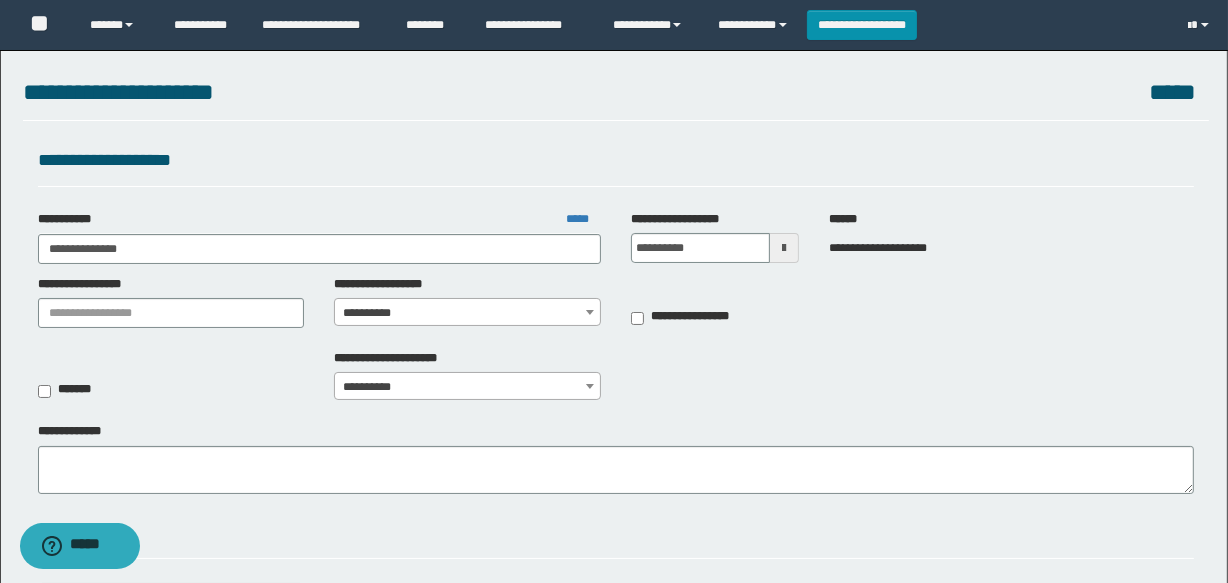 click on "**********" at bounding box center [171, 302] 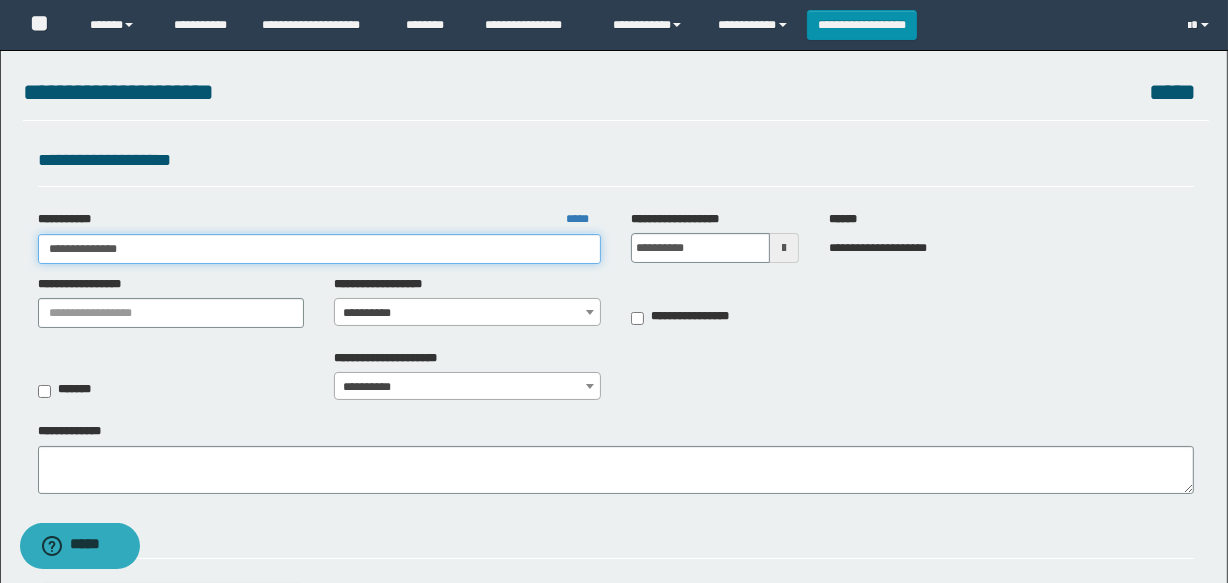 drag, startPoint x: 186, startPoint y: 240, endPoint x: 24, endPoint y: 222, distance: 162.99693 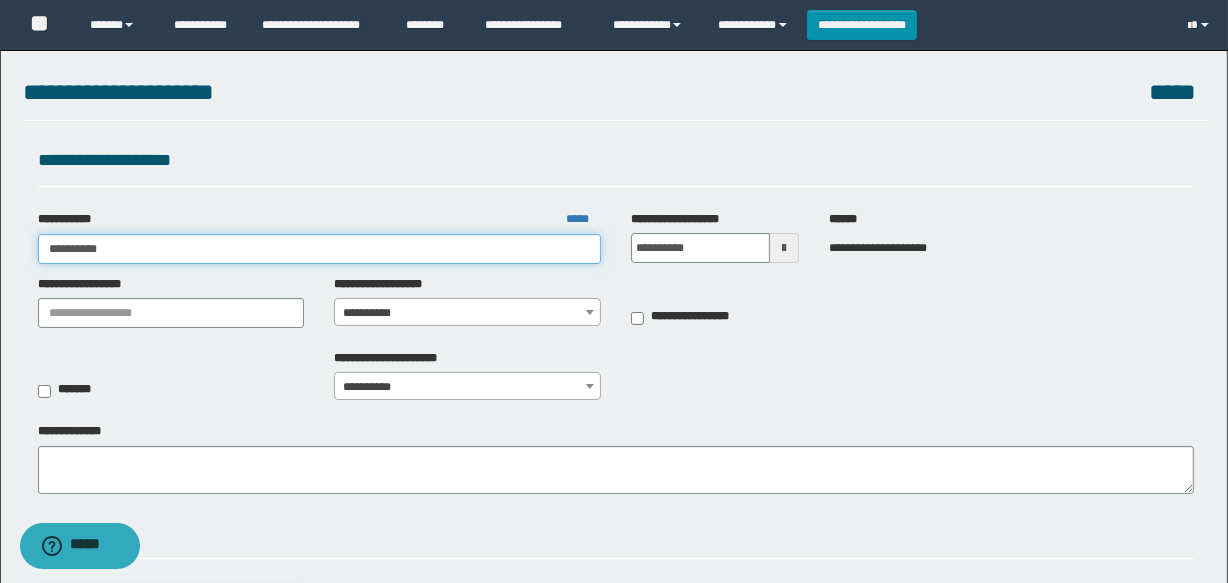 type on "**********" 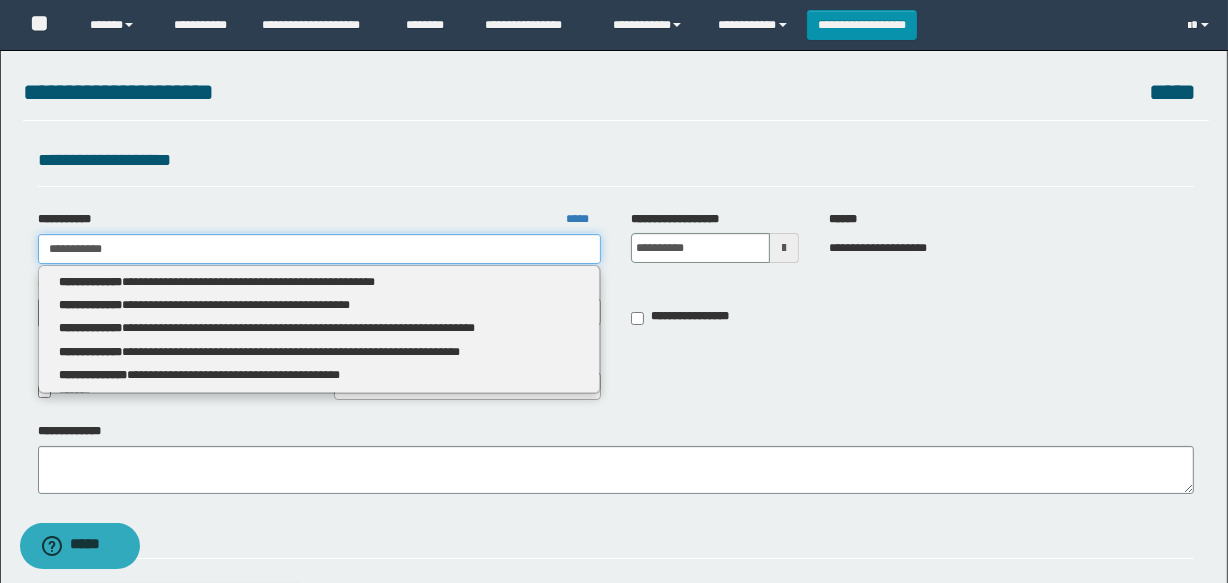 type on "**********" 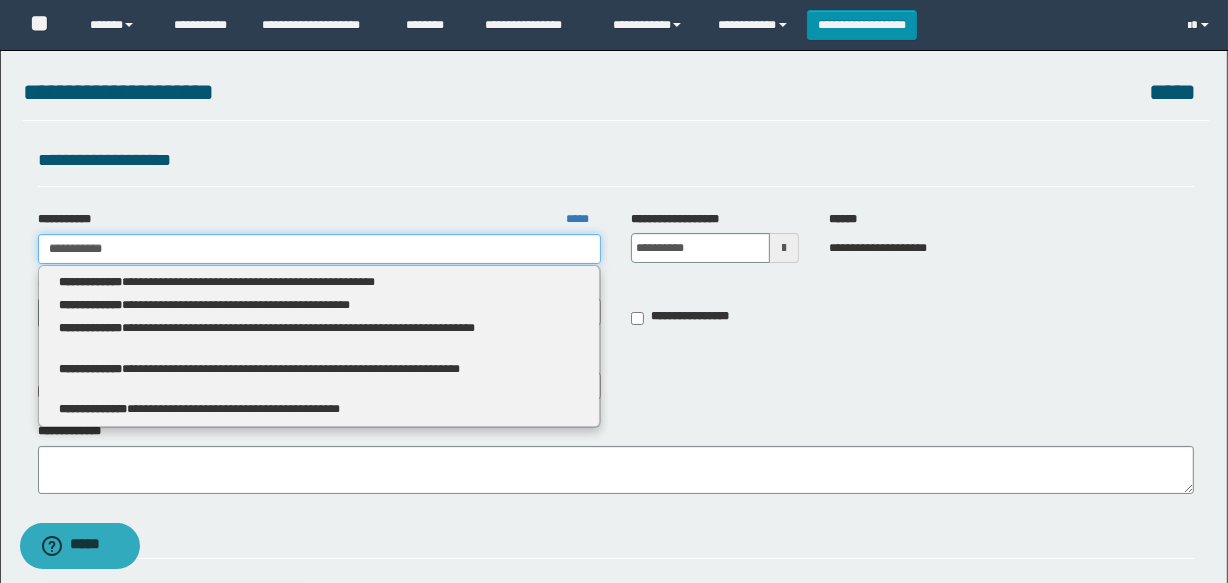 type 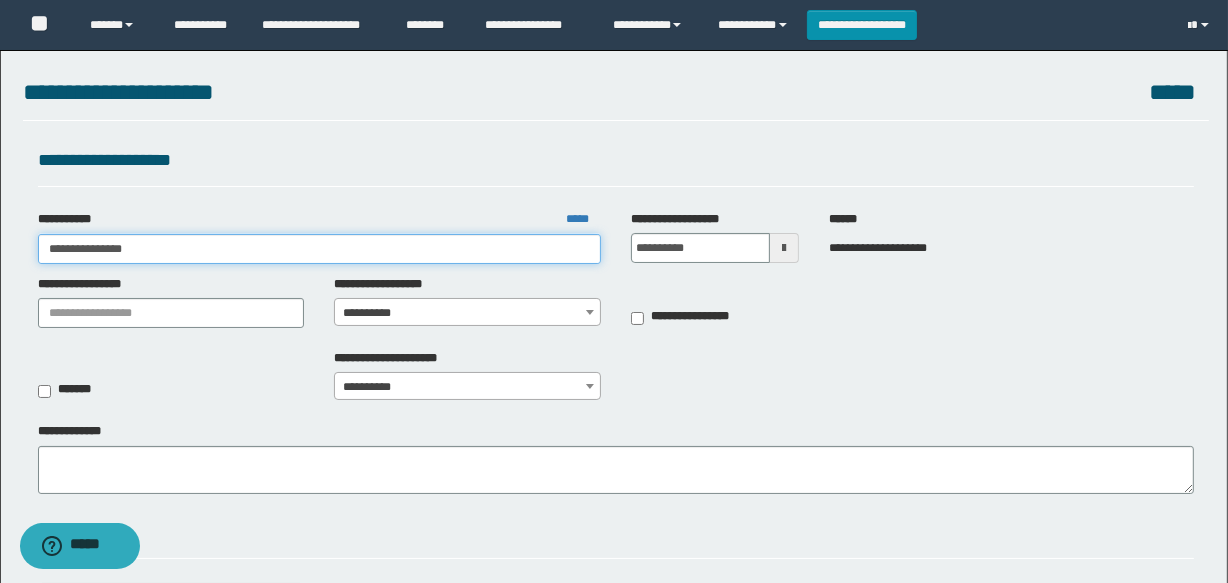 type on "**********" 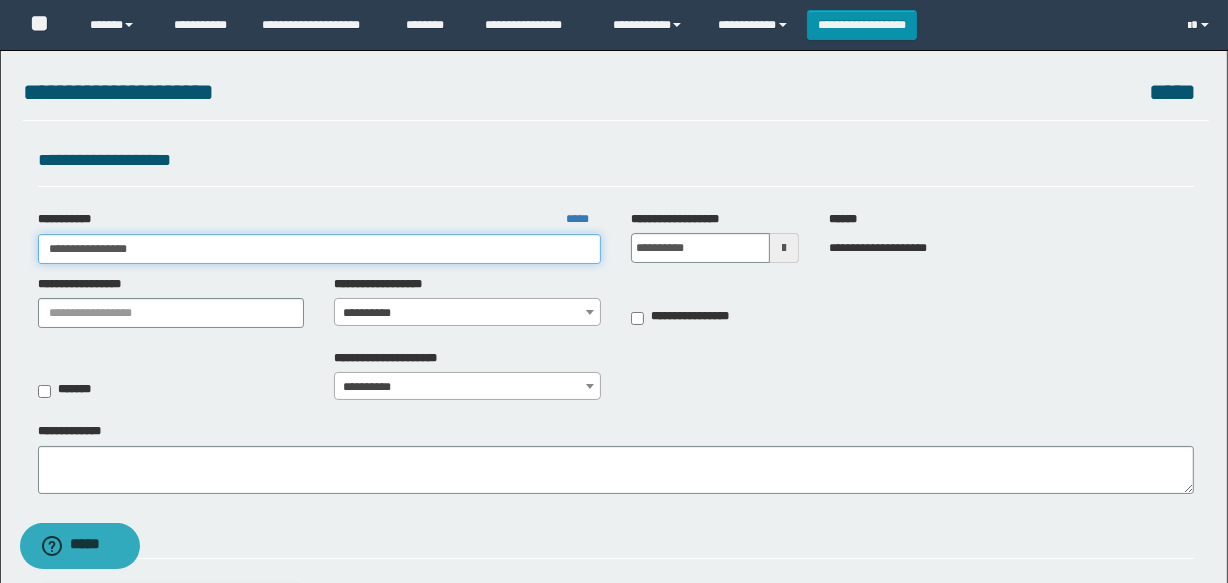 type on "**********" 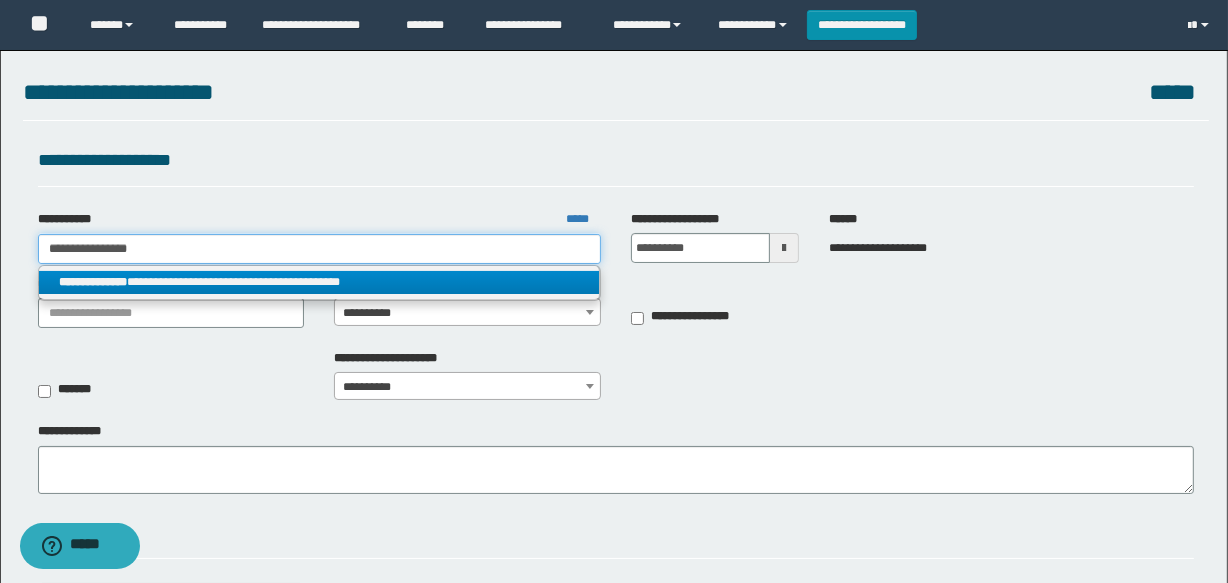 type on "**********" 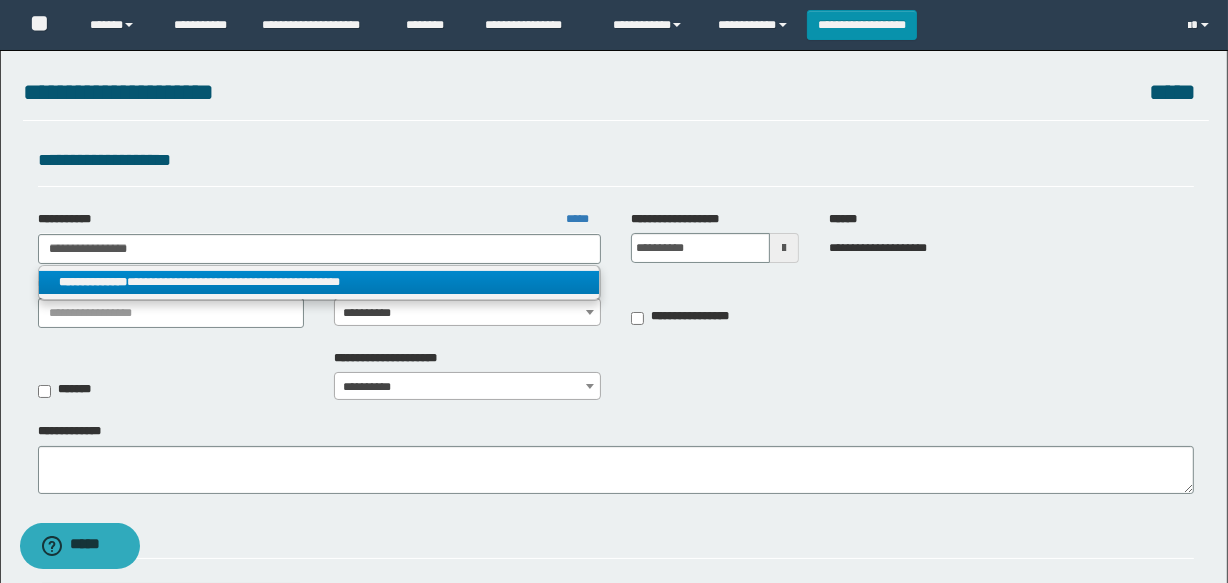 click on "**********" at bounding box center (319, 282) 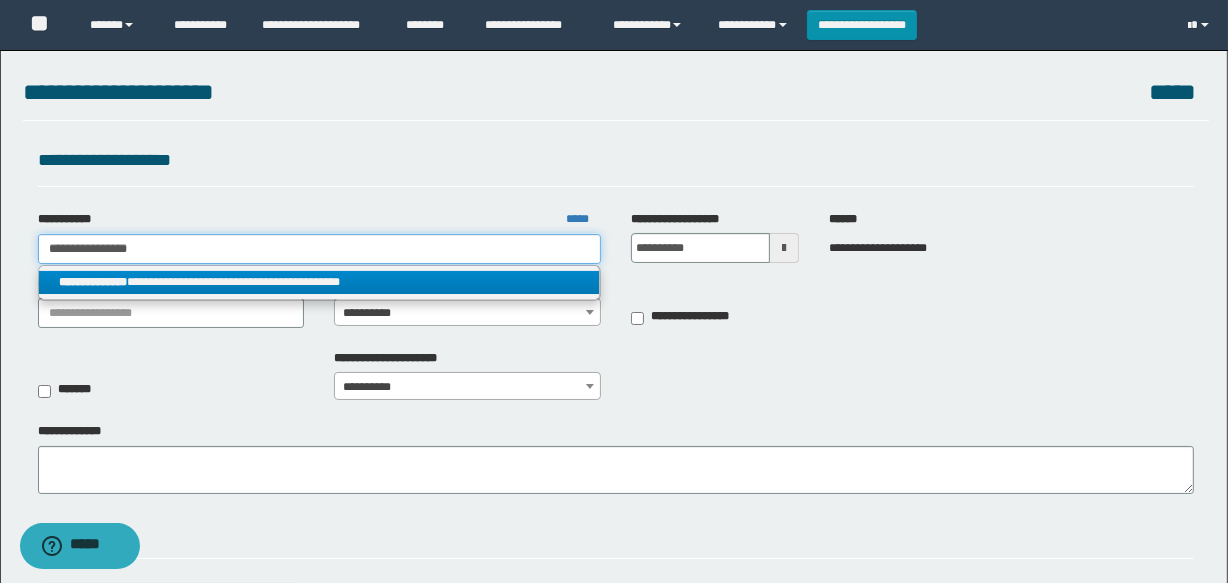 type 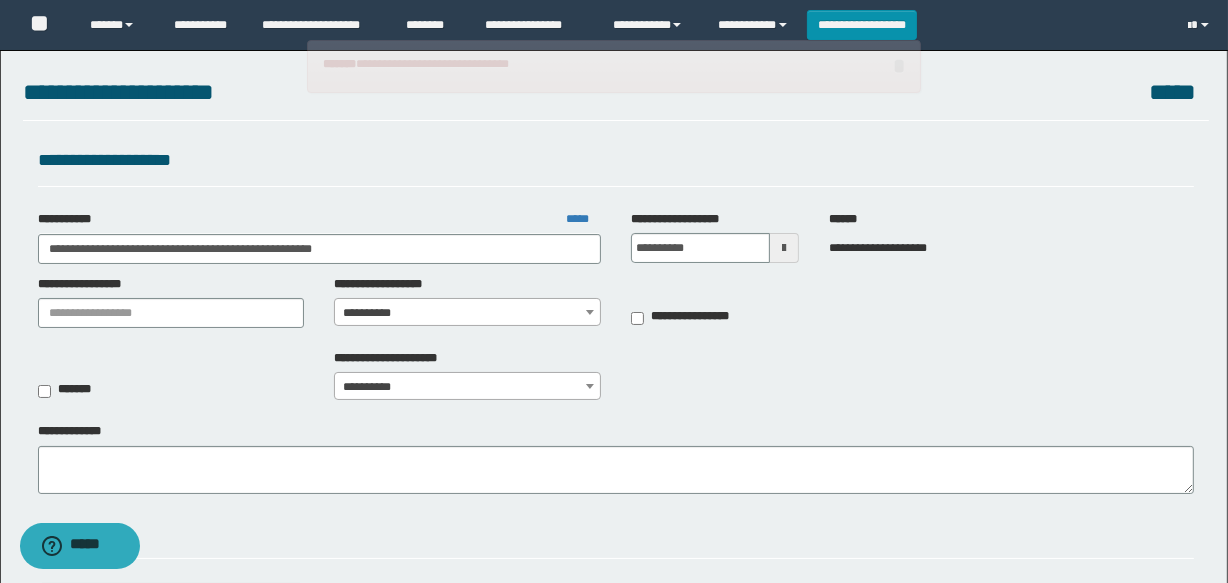 click on "**********" at bounding box center (467, 313) 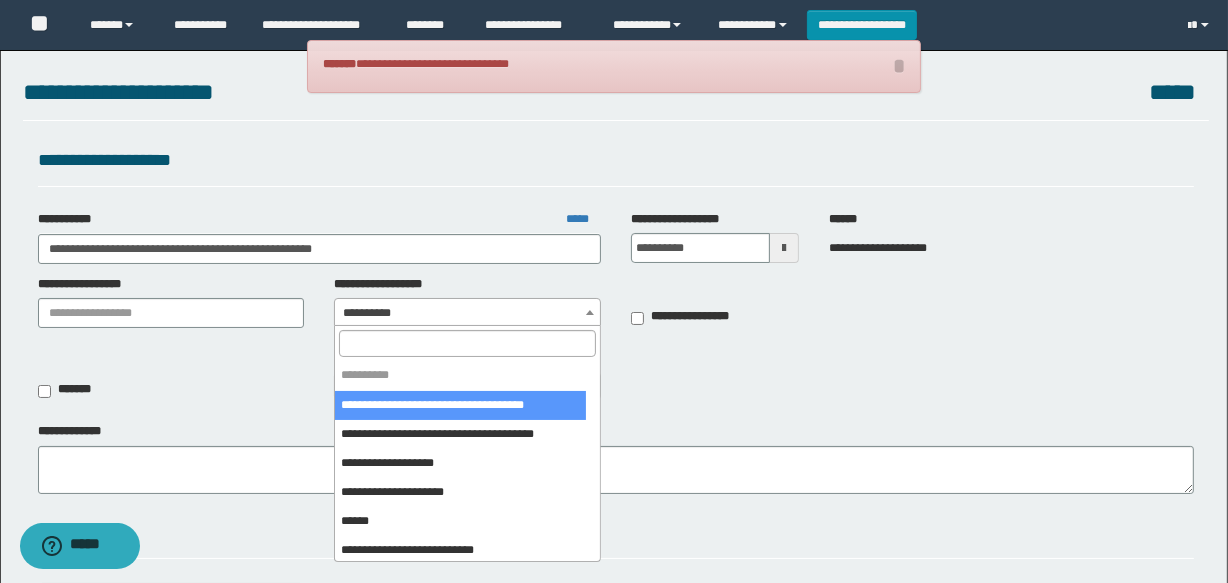click at bounding box center (467, 343) 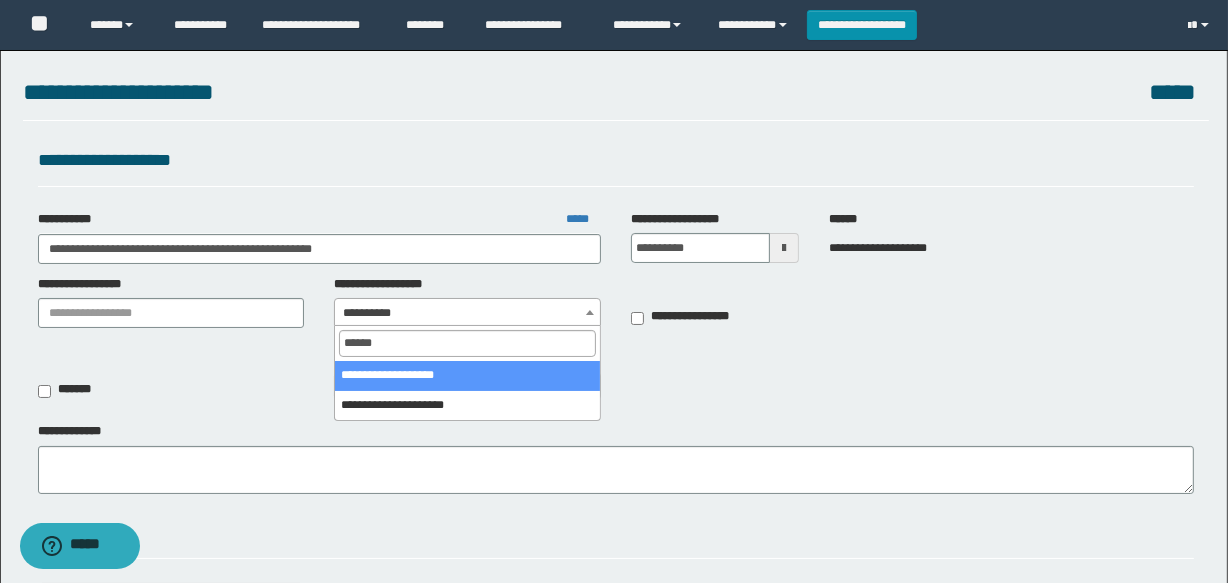 type on "******" 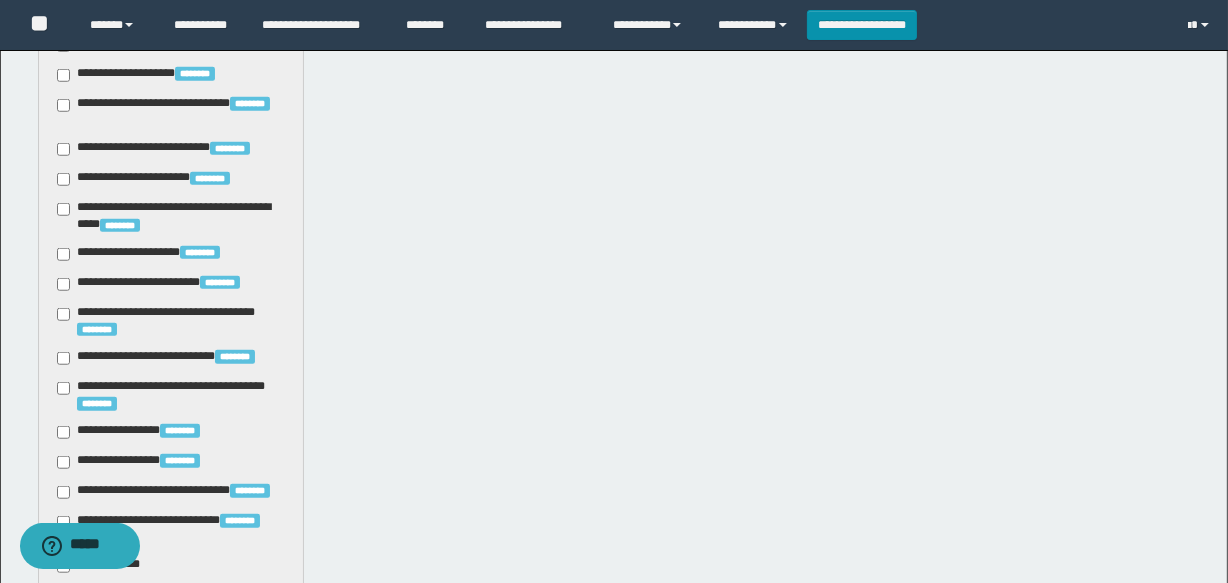 scroll, scrollTop: 1818, scrollLeft: 0, axis: vertical 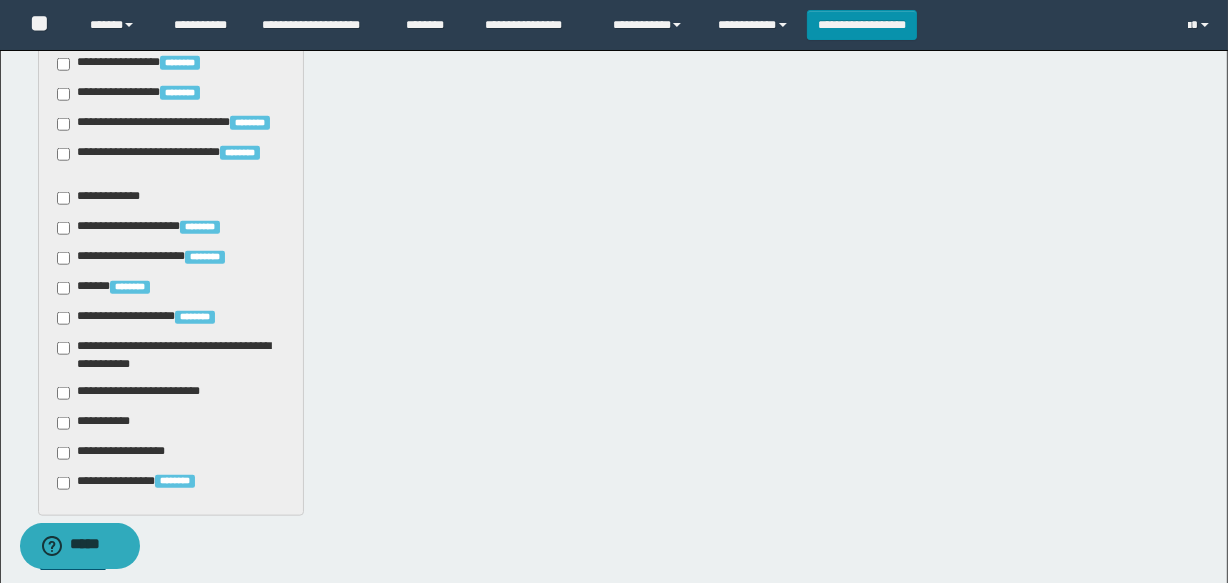 click on "**********" at bounding box center [143, 393] 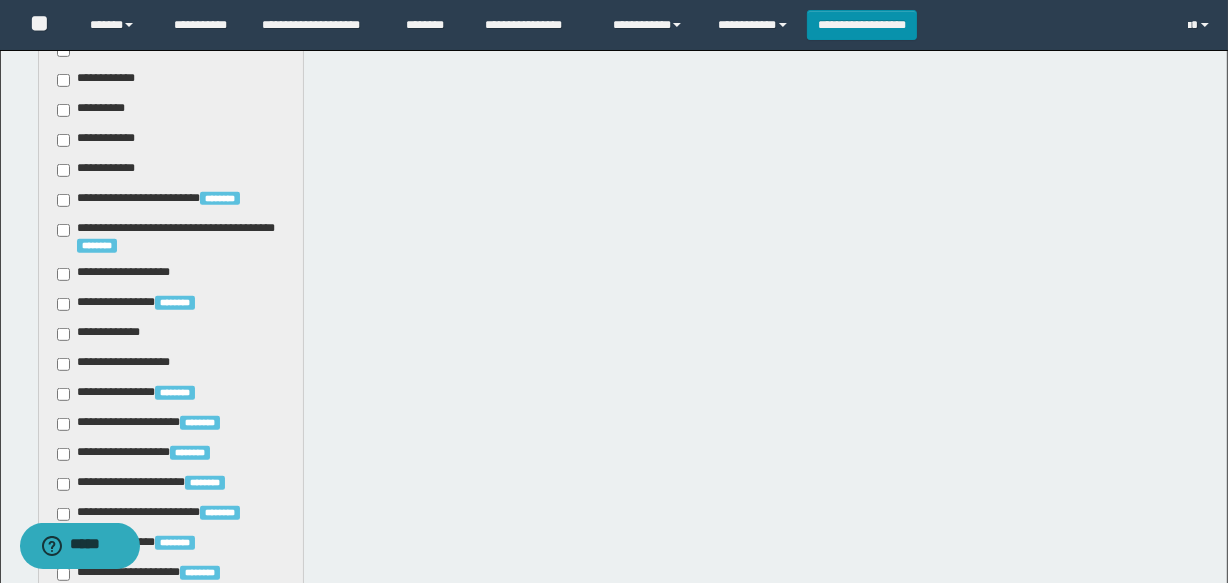 scroll, scrollTop: 636, scrollLeft: 0, axis: vertical 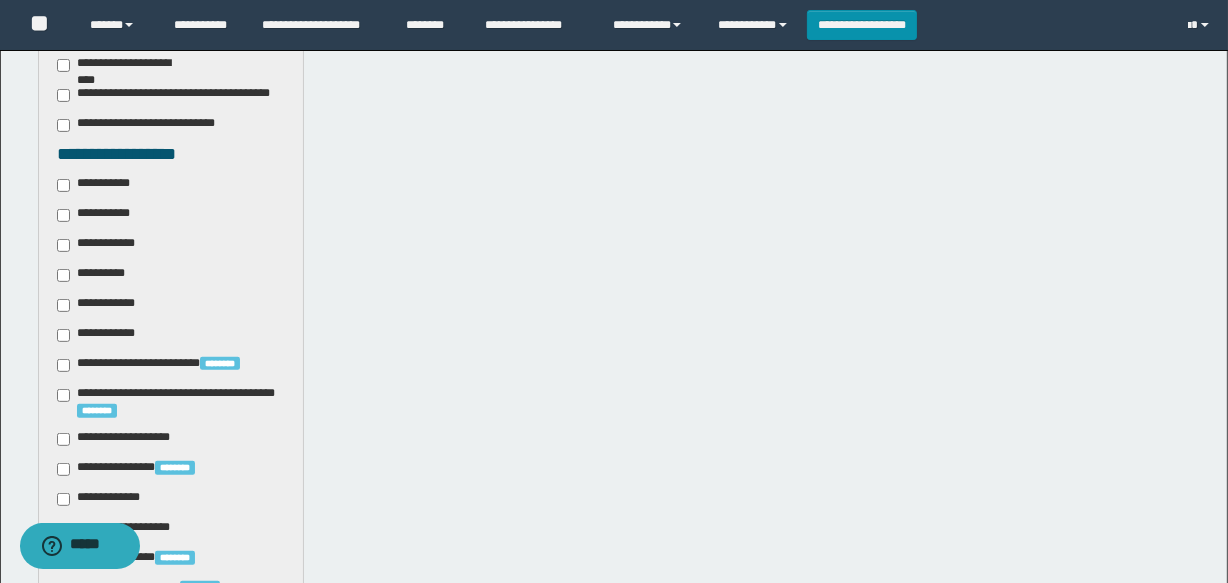click on "**********" at bounding box center [99, 185] 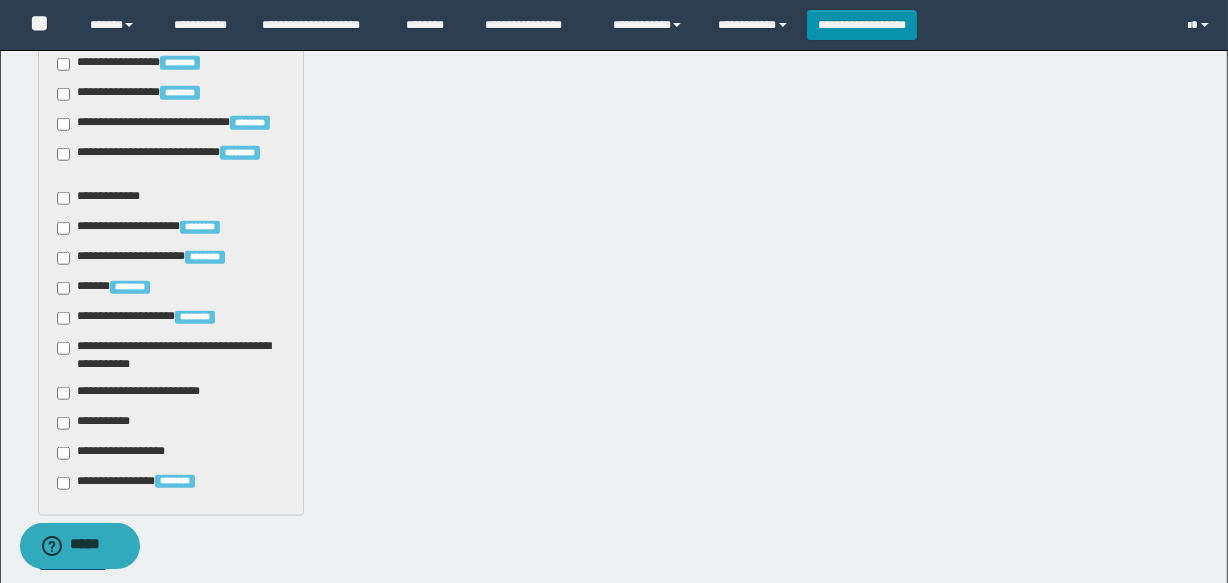 scroll, scrollTop: 2069, scrollLeft: 0, axis: vertical 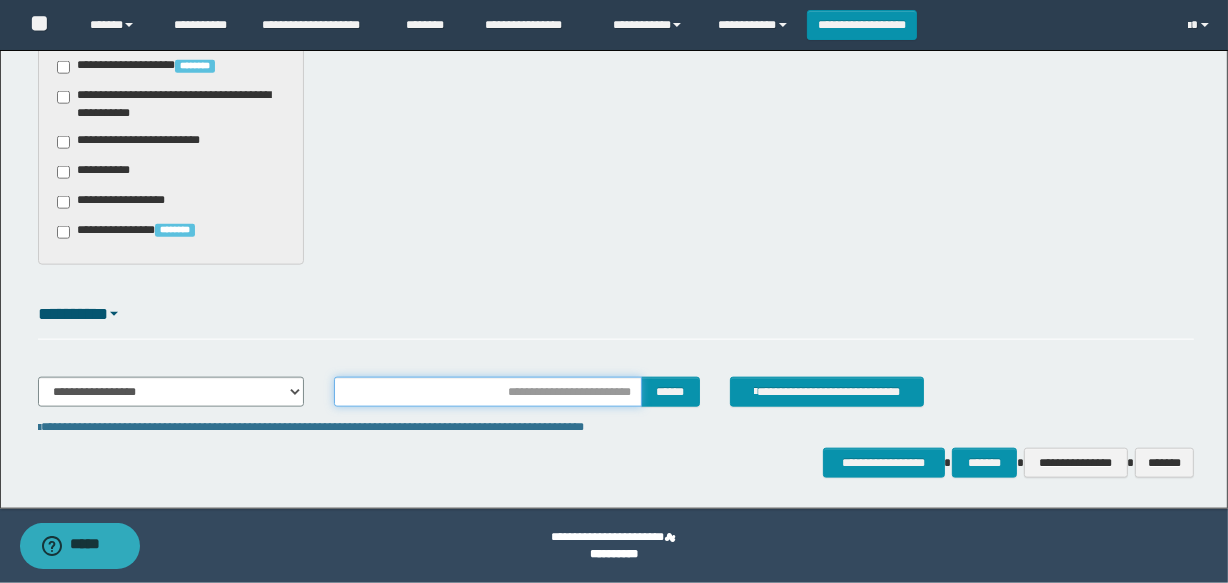 click at bounding box center (487, 392) 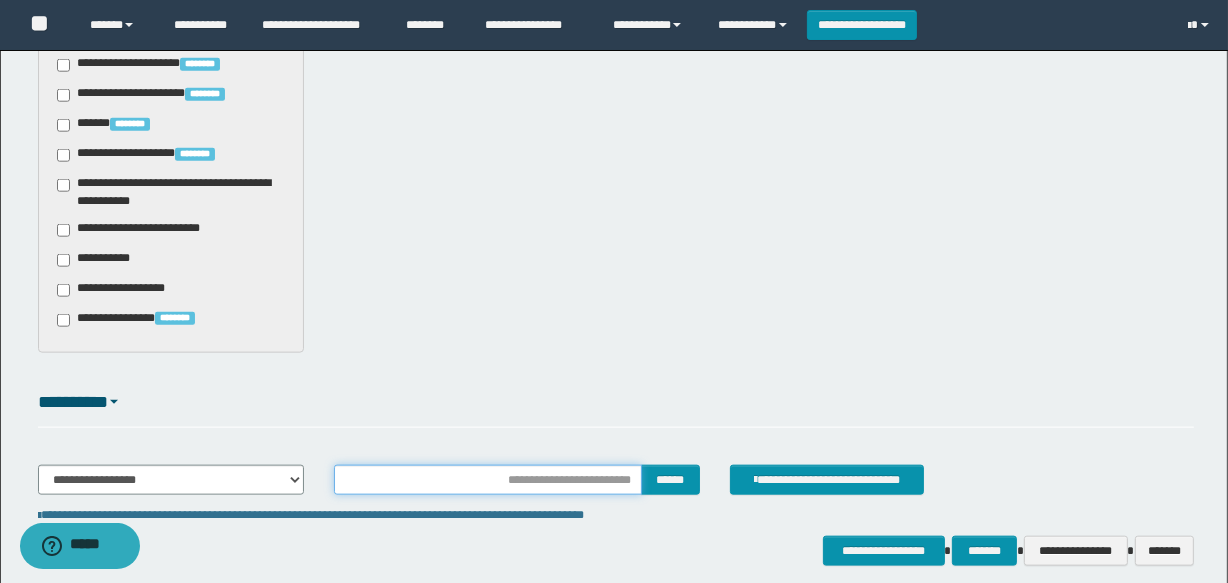 scroll, scrollTop: 2069, scrollLeft: 0, axis: vertical 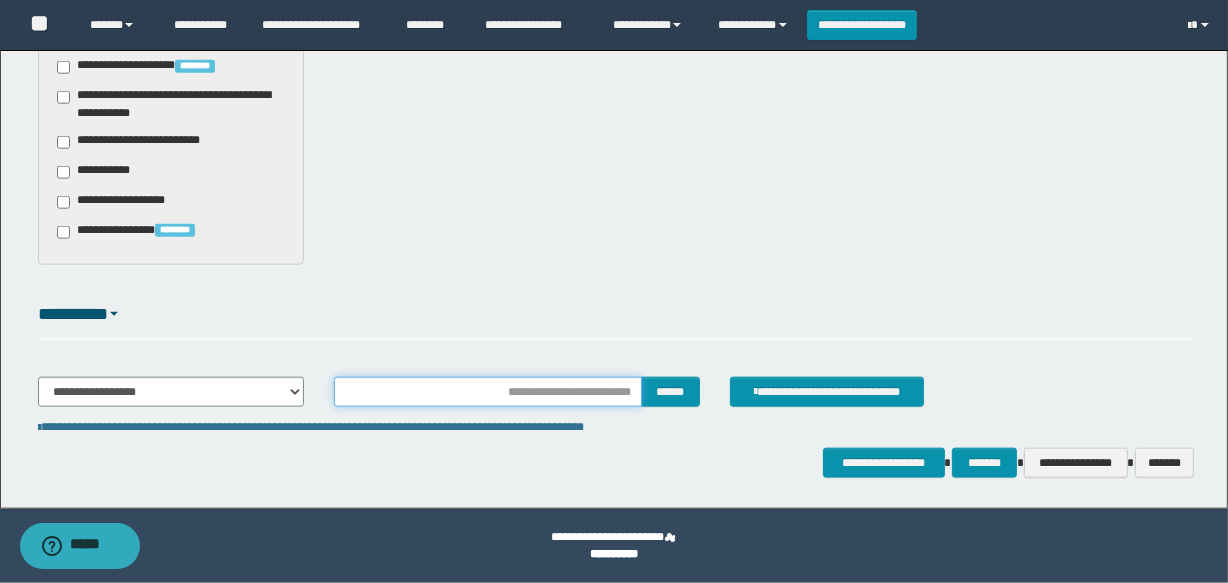 type on "**********" 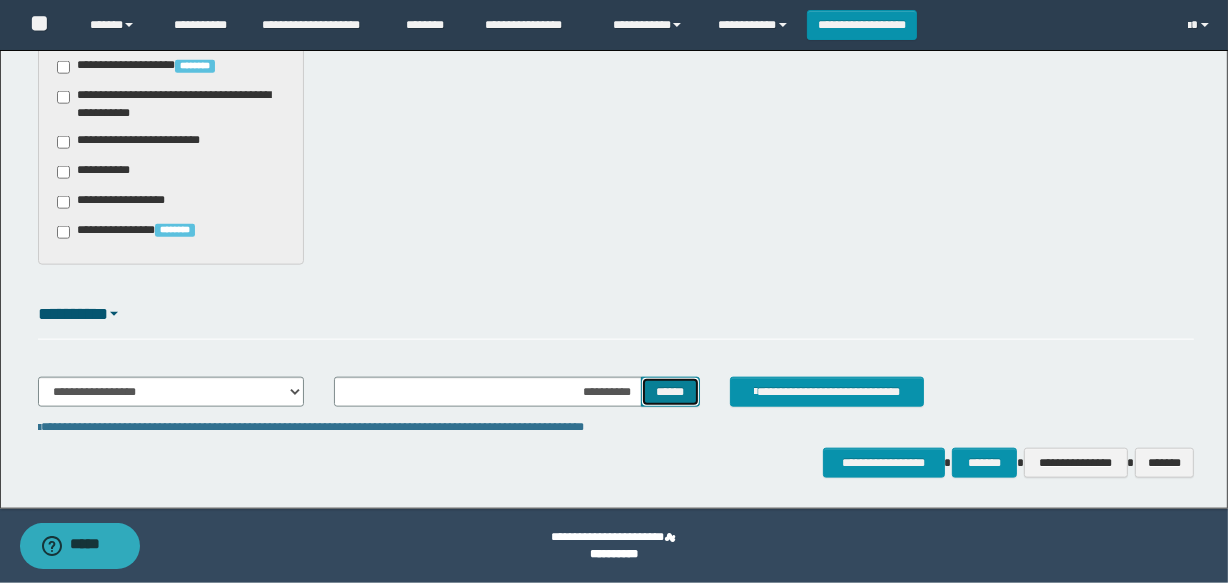 click on "******" at bounding box center [670, 392] 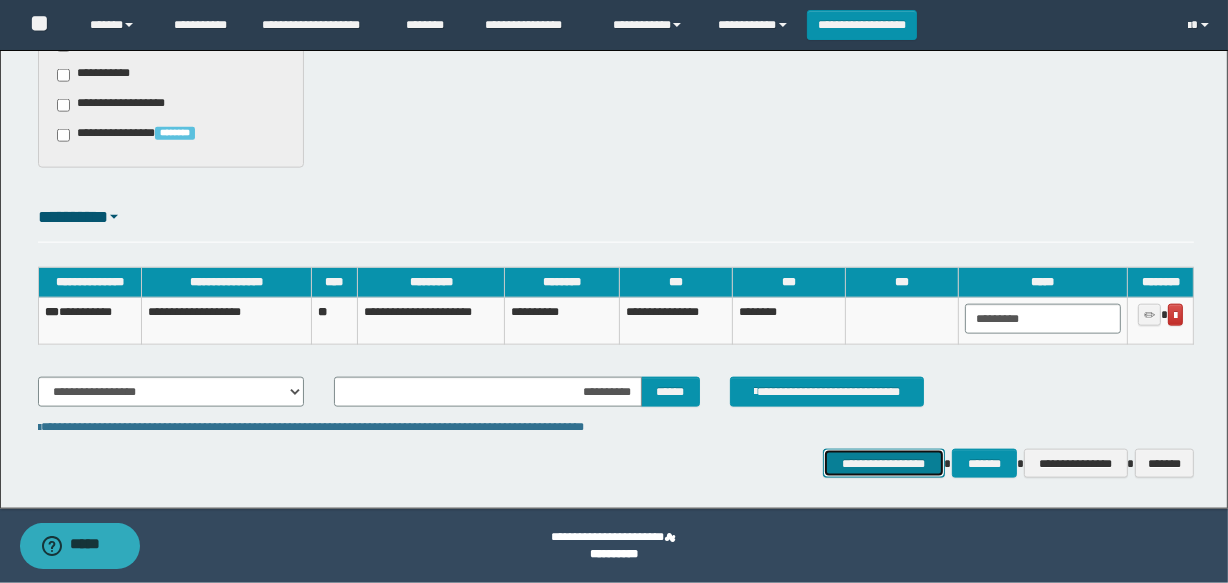 click on "**********" at bounding box center (884, 464) 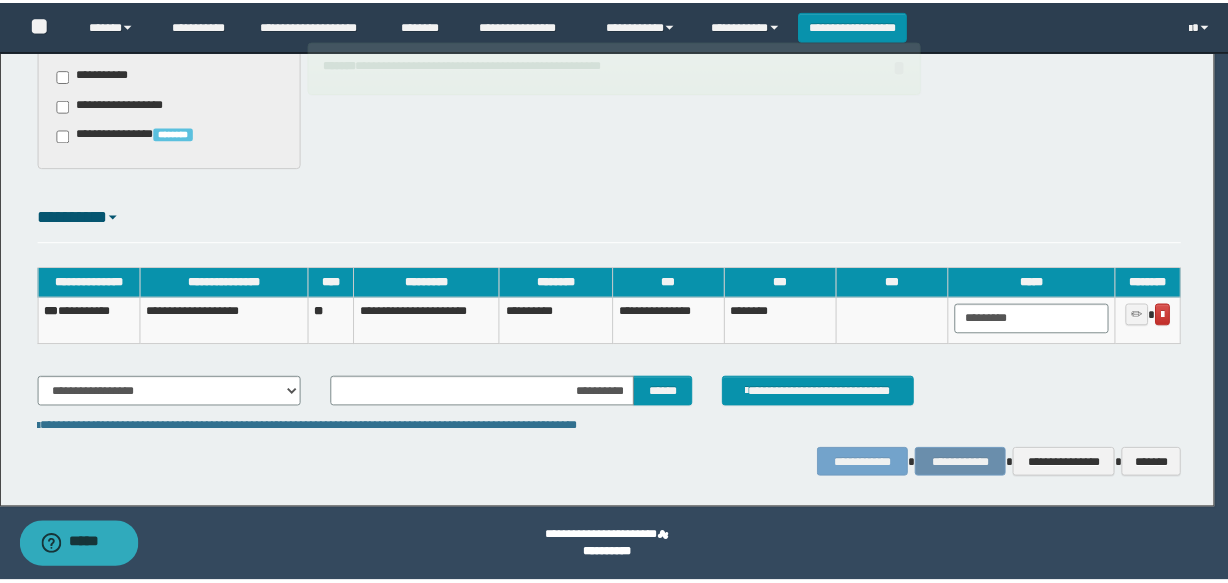 scroll, scrollTop: 2162, scrollLeft: 0, axis: vertical 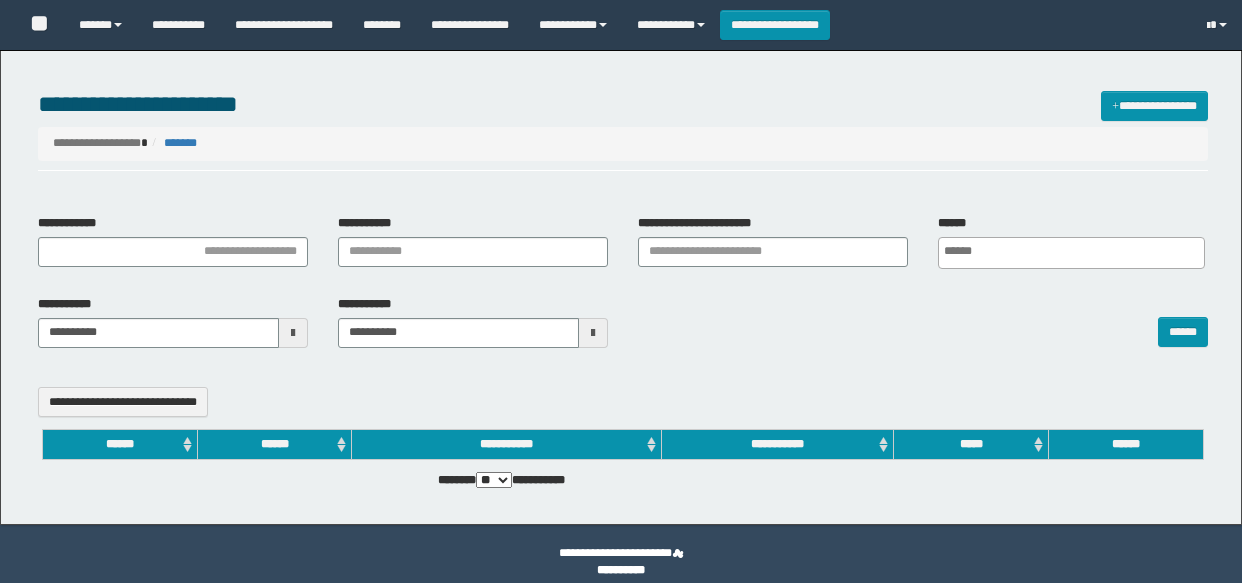 select 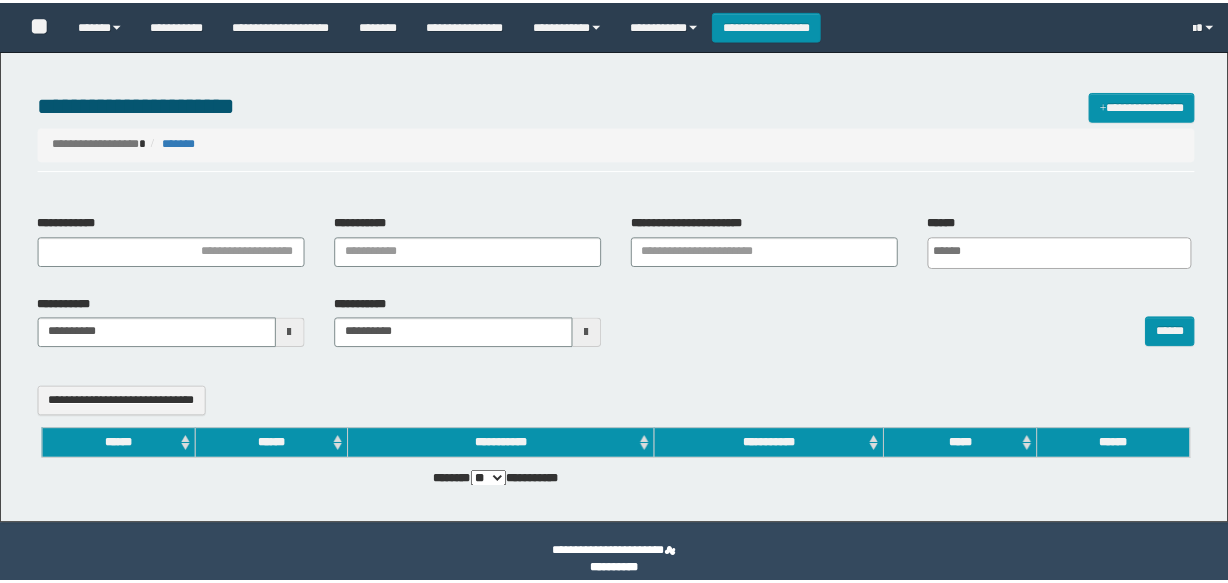 scroll, scrollTop: 0, scrollLeft: 0, axis: both 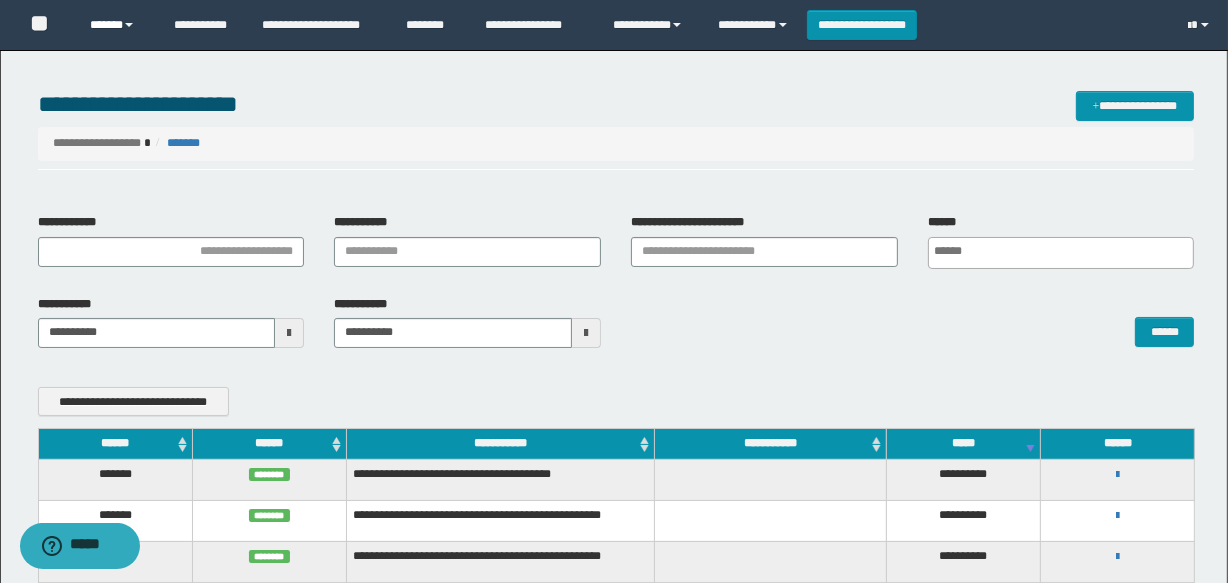 click on "******" at bounding box center (117, 25) 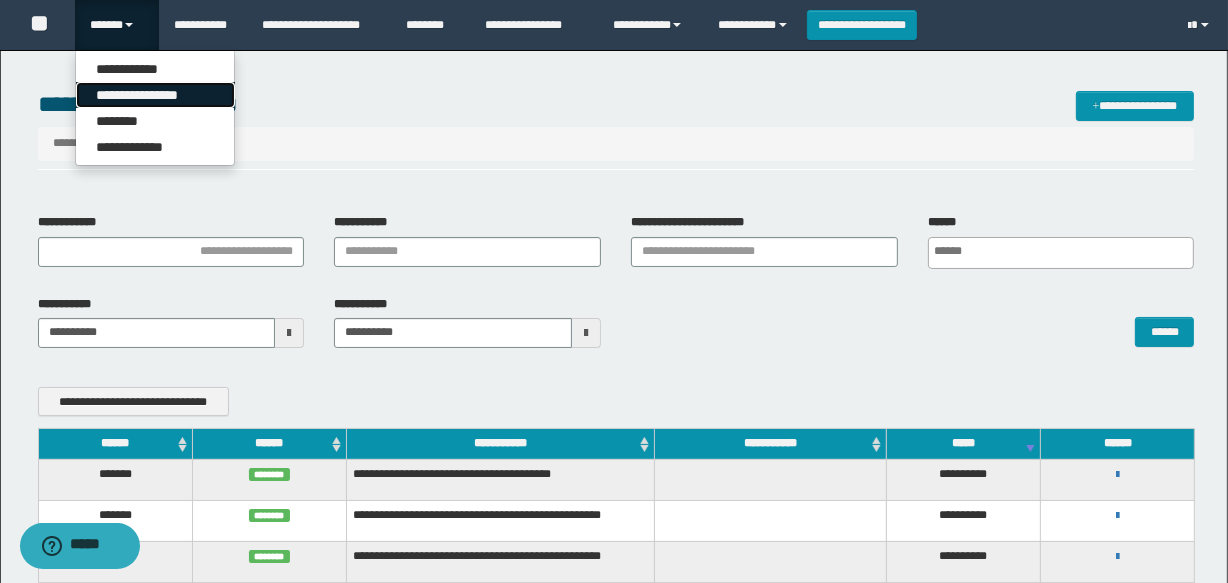 click on "**********" at bounding box center (155, 95) 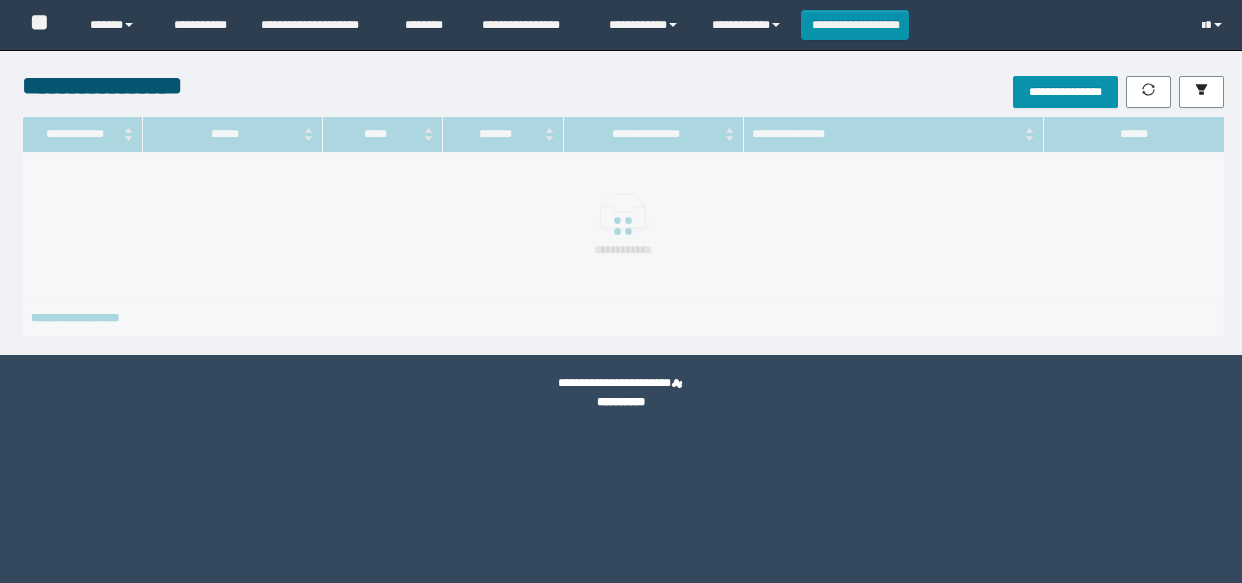 scroll, scrollTop: 0, scrollLeft: 0, axis: both 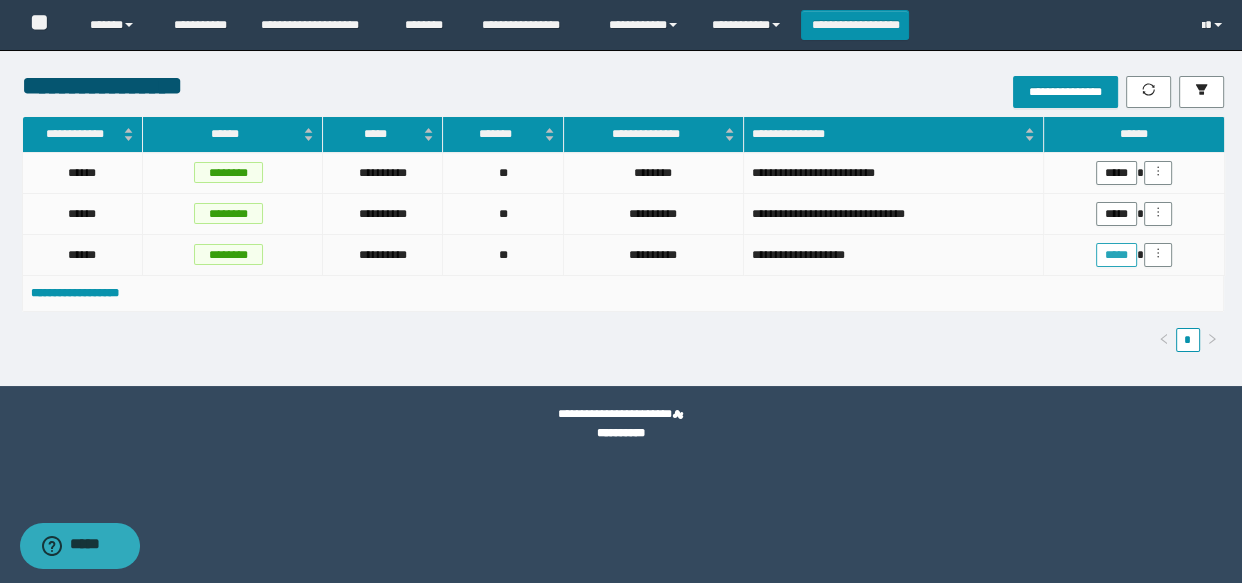 click on "*****" at bounding box center [1116, 255] 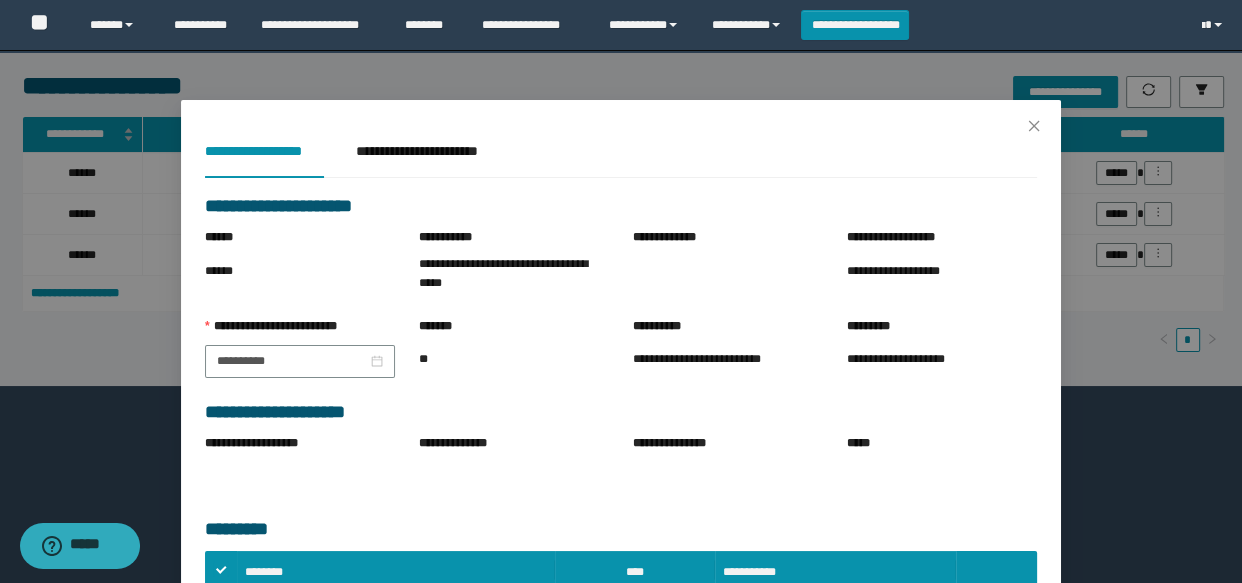 scroll, scrollTop: 454, scrollLeft: 0, axis: vertical 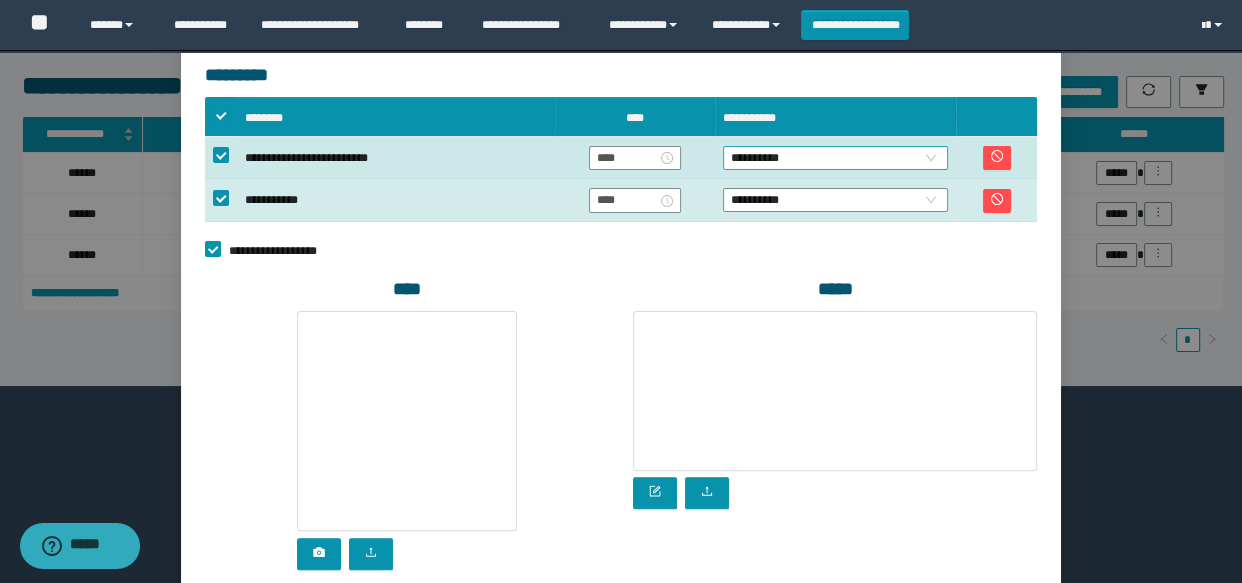 click on "**********" at bounding box center [835, 158] 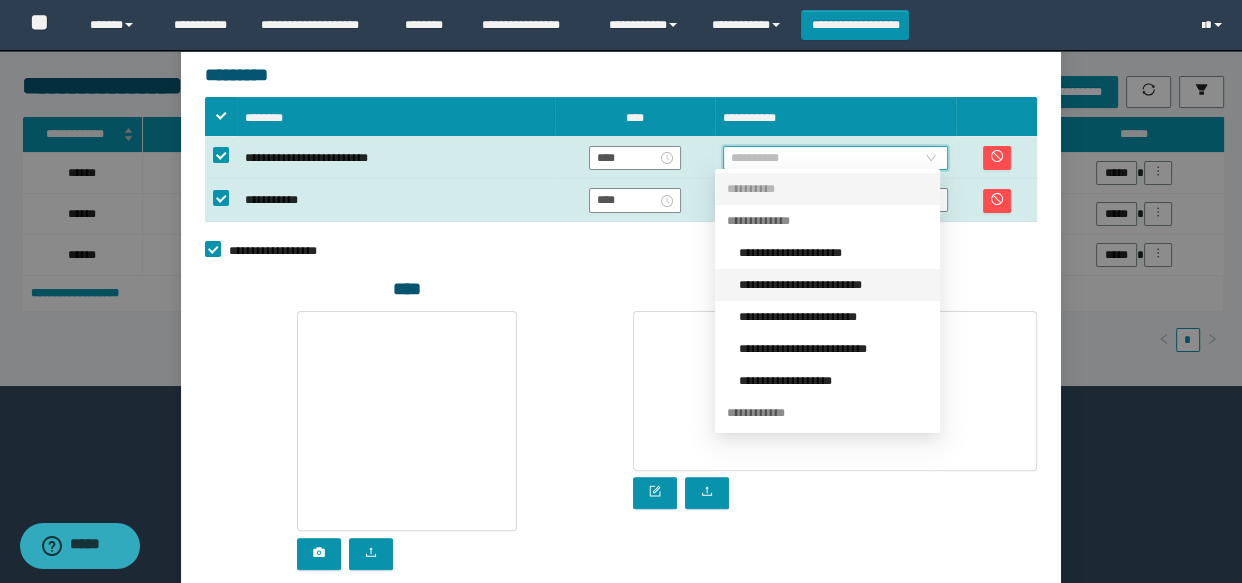click on "**********" at bounding box center [833, 285] 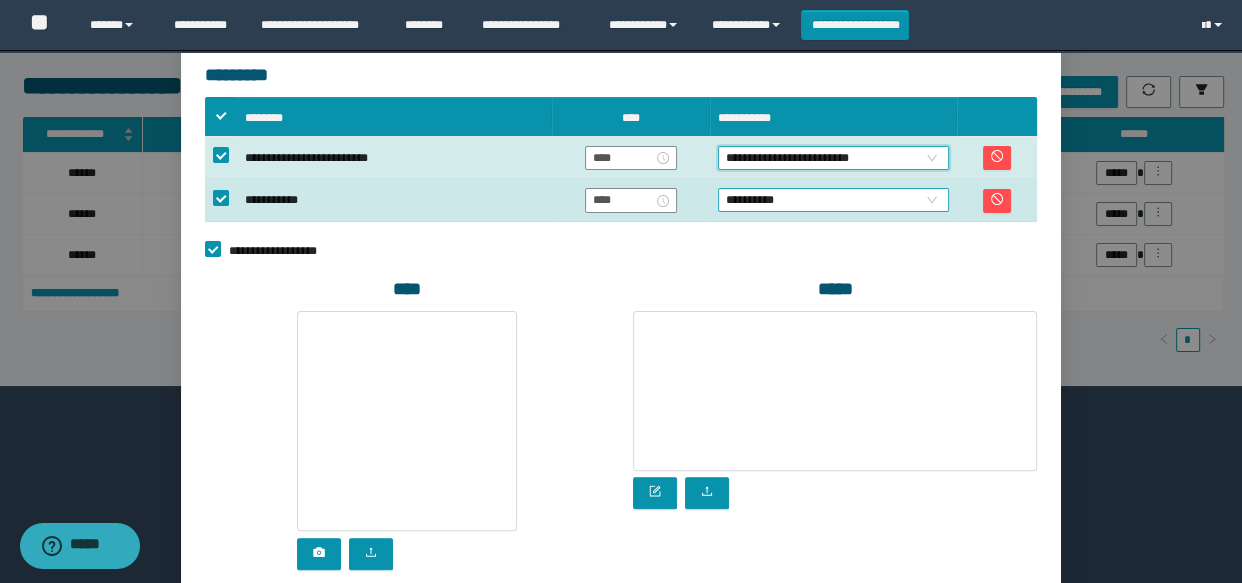 click on "**********" at bounding box center (833, 200) 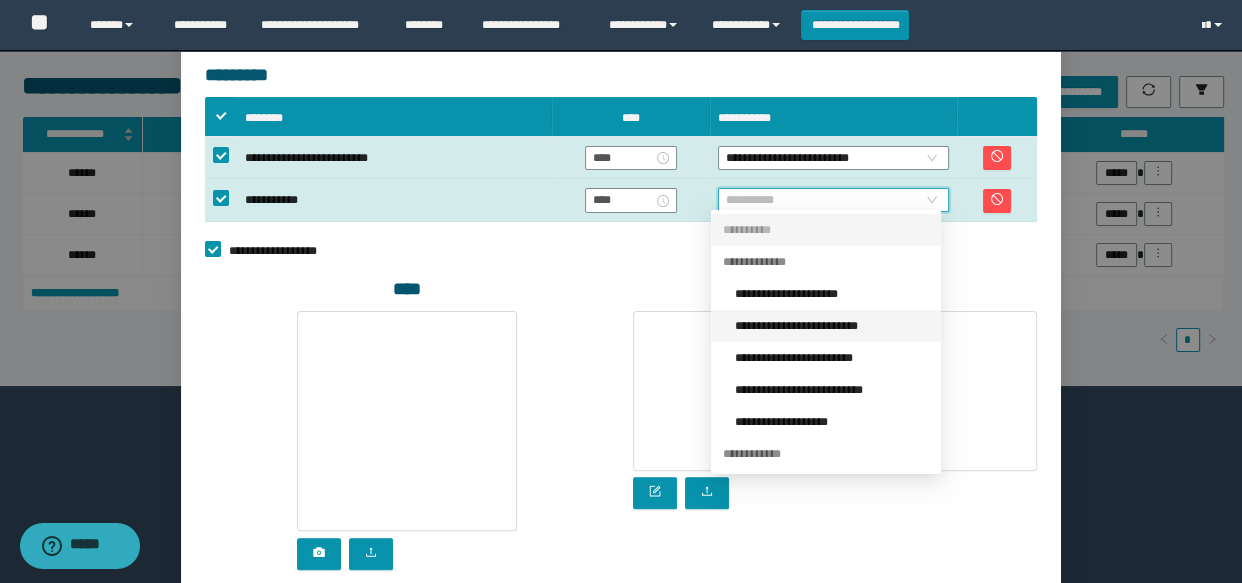 click on "**********" at bounding box center (832, 326) 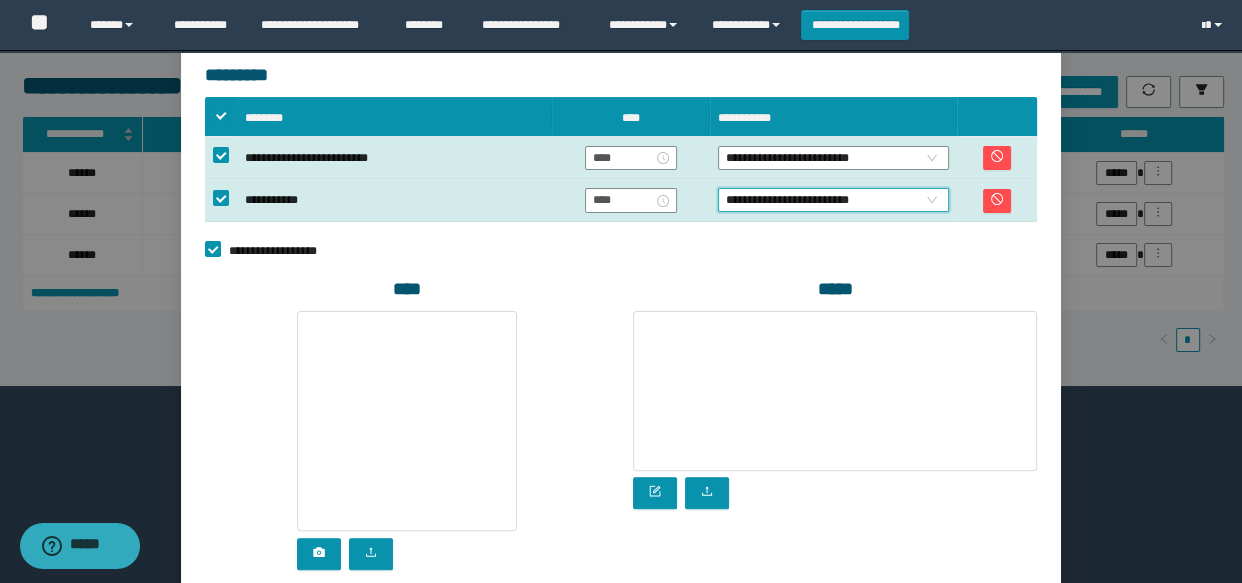 click on "**********" at bounding box center (621, 249) 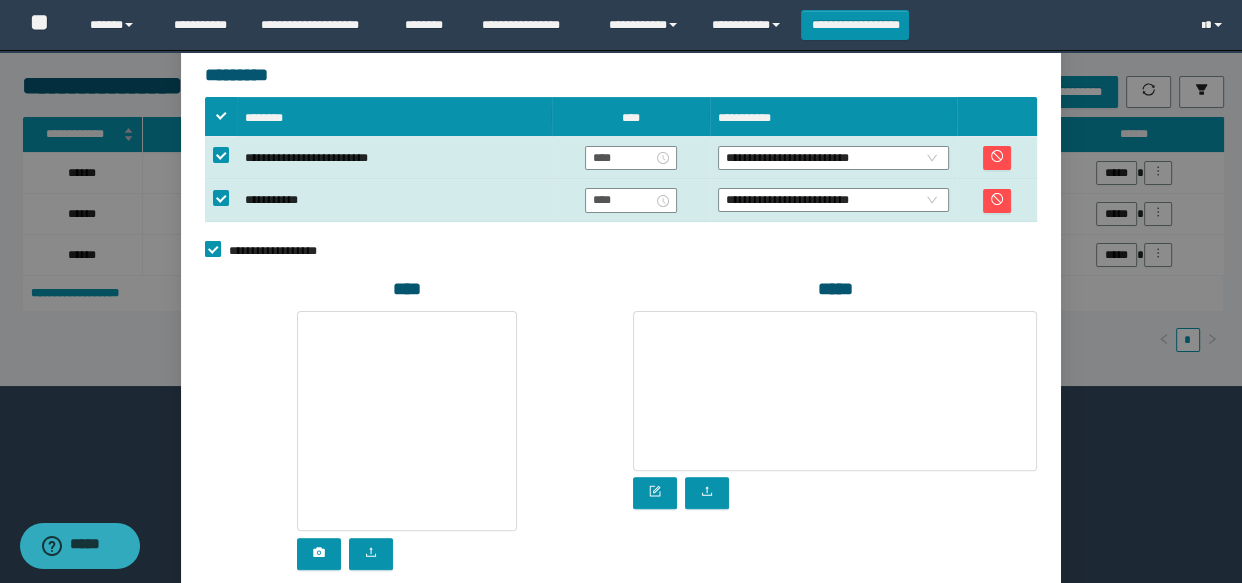 click on "**********" at bounding box center [278, 251] 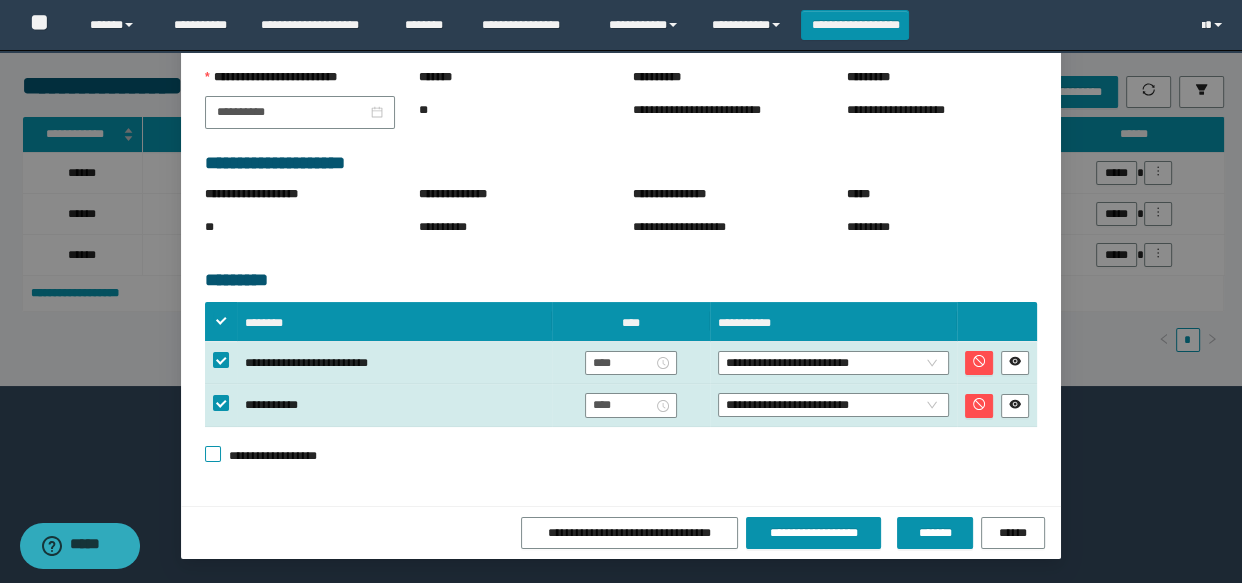 scroll, scrollTop: 243, scrollLeft: 0, axis: vertical 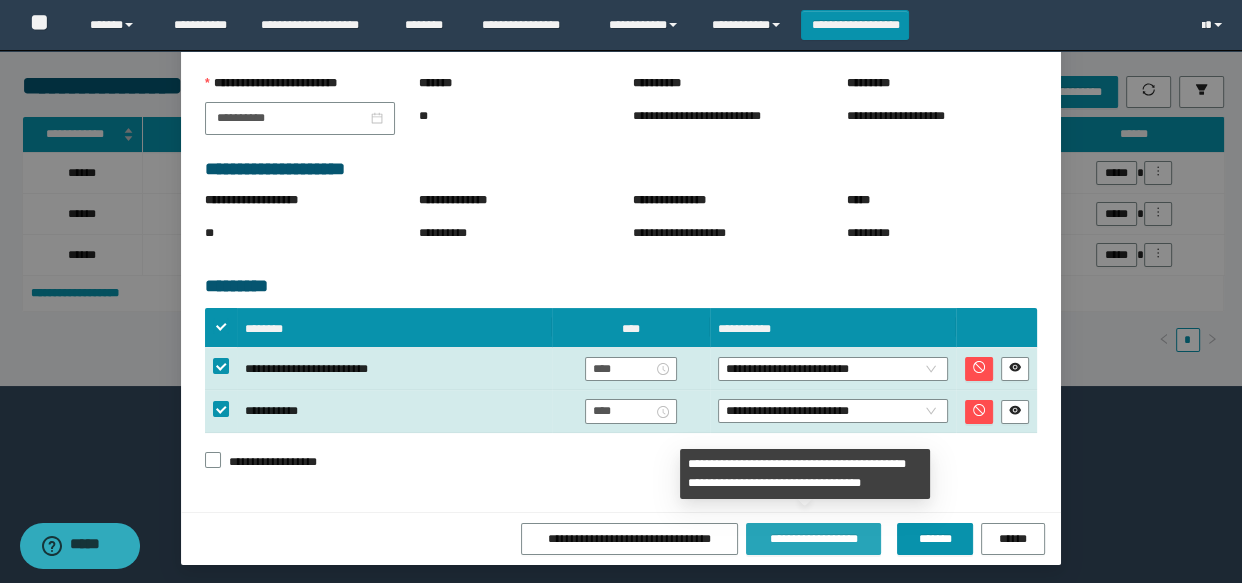 click on "**********" at bounding box center (813, 539) 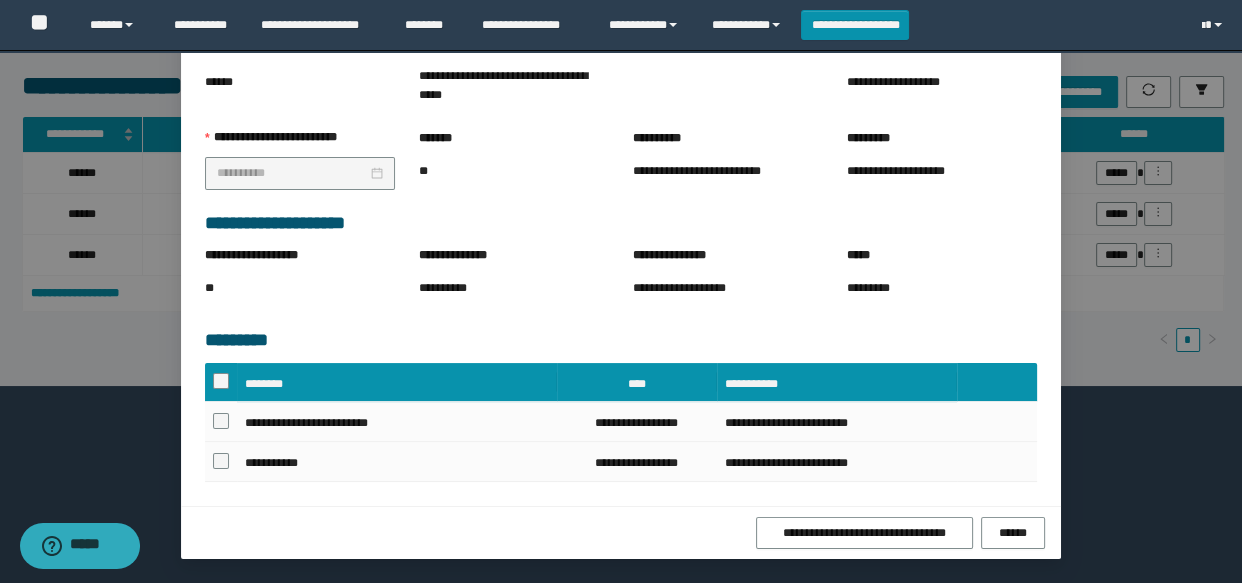 scroll, scrollTop: 235, scrollLeft: 0, axis: vertical 